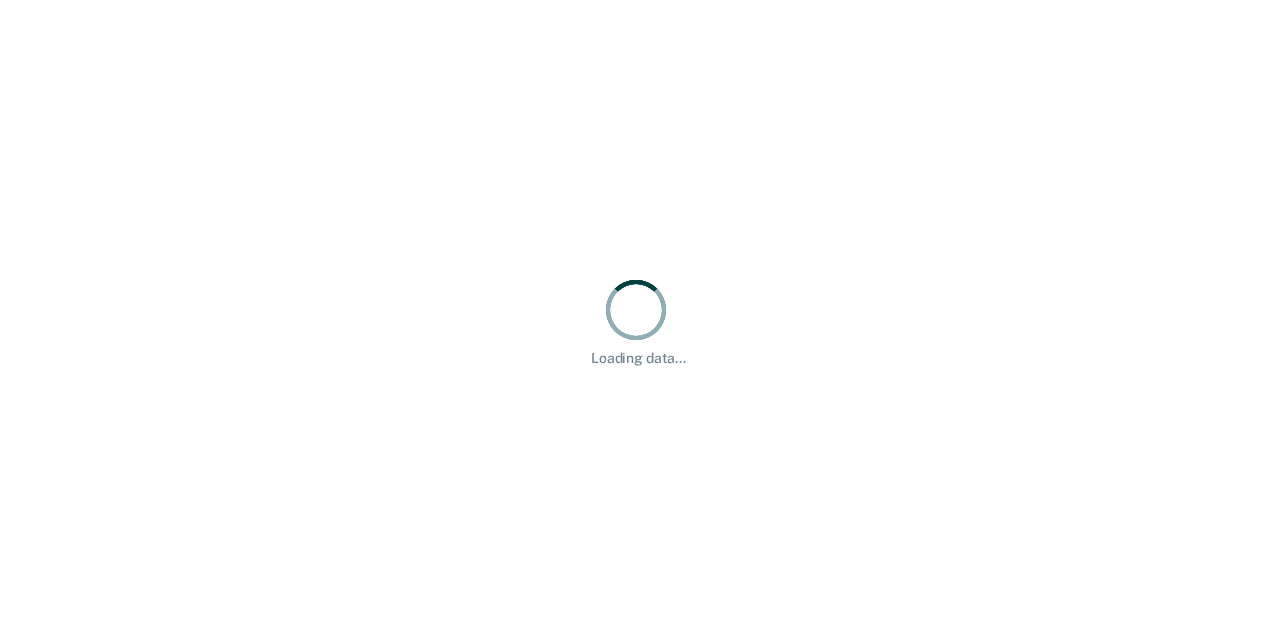 scroll, scrollTop: 0, scrollLeft: 0, axis: both 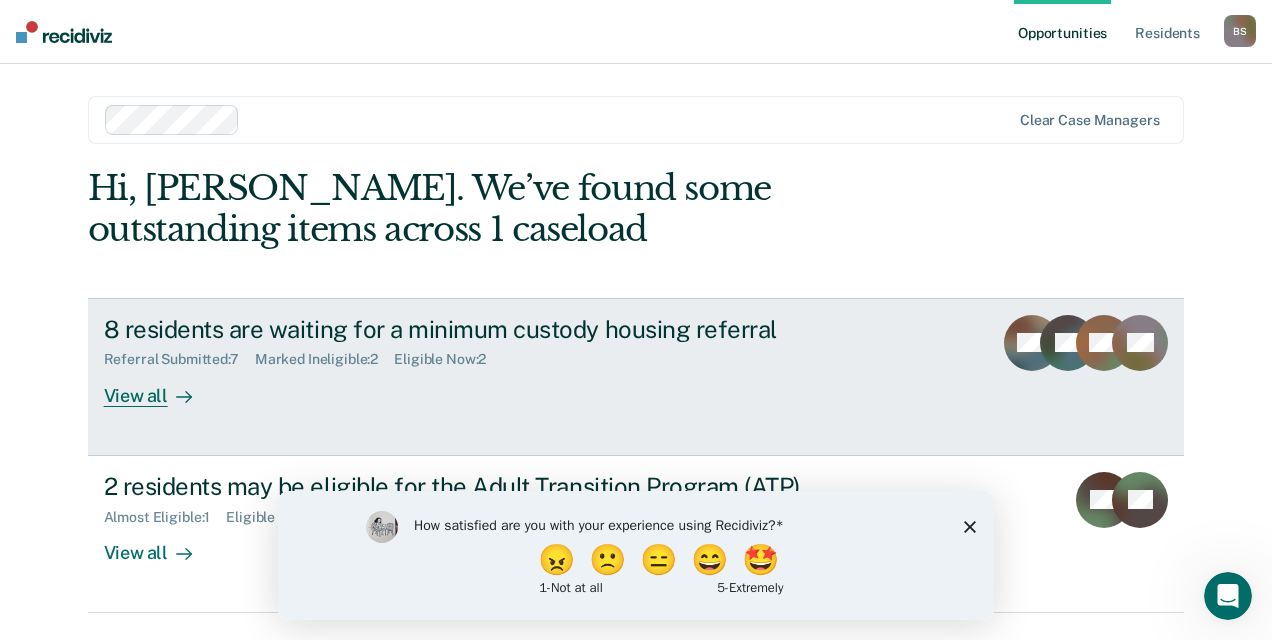 click on "8 residents are waiting for a minimum custody housing referral Referral Submitted :  7 Marked Ineligible :  2 Eligible Now :  2 View all   BM GK DM + 5" at bounding box center (636, 377) 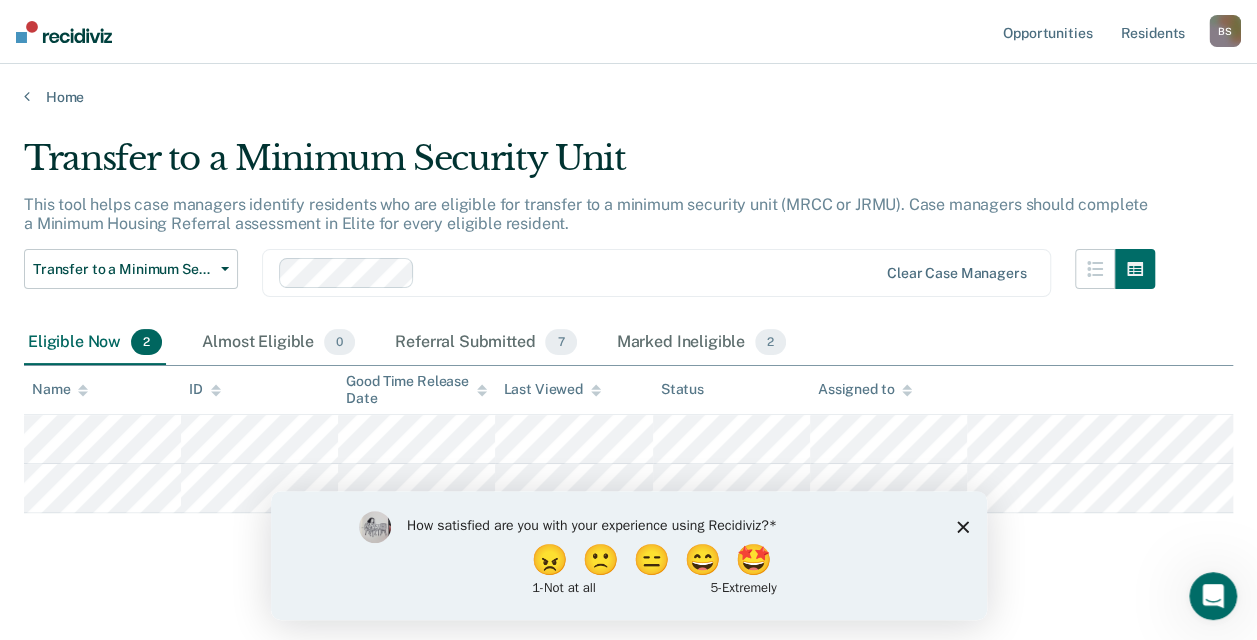 scroll, scrollTop: 16, scrollLeft: 0, axis: vertical 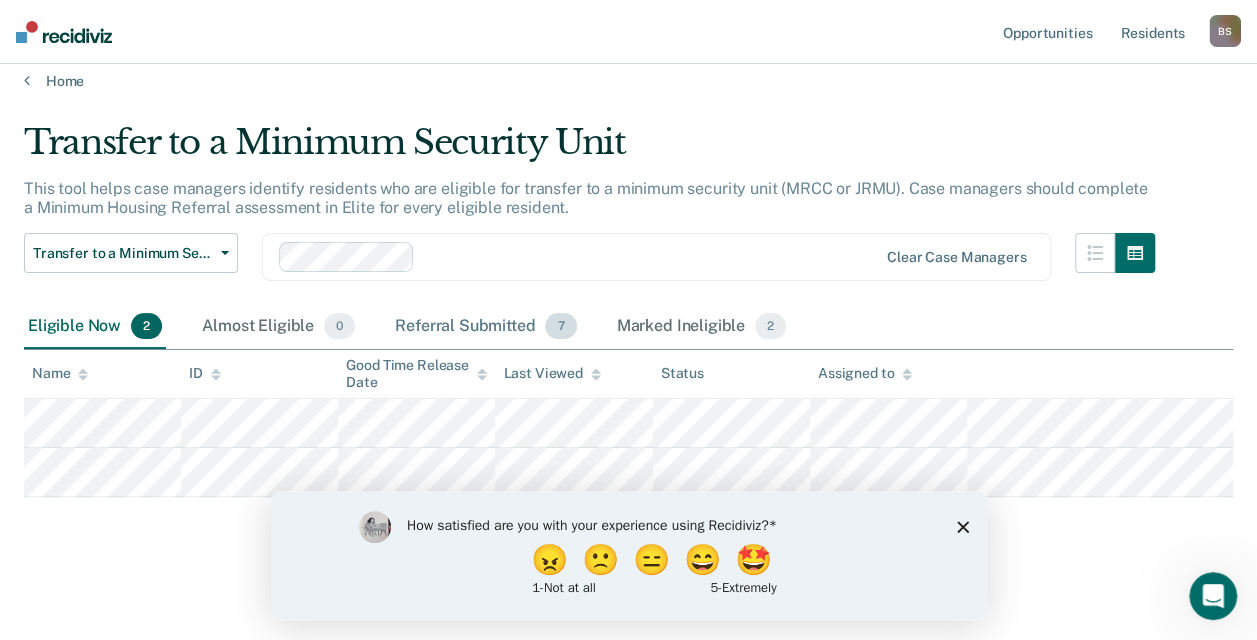 click on "Referral Submitted 7" at bounding box center [485, 327] 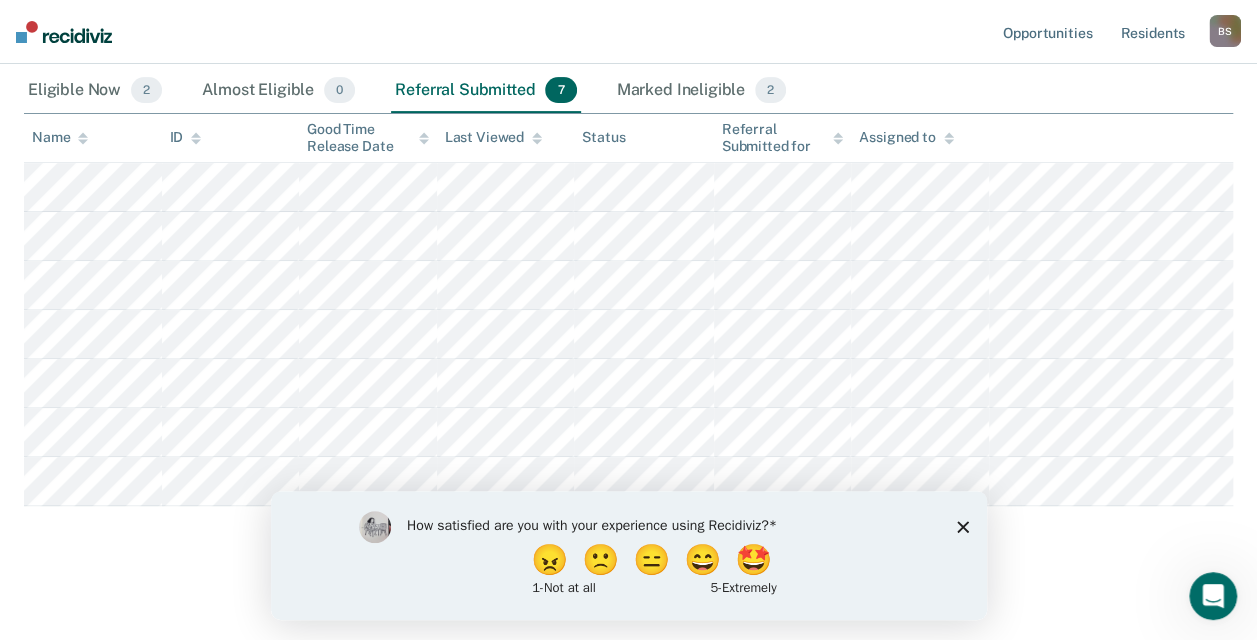 scroll, scrollTop: 260, scrollLeft: 0, axis: vertical 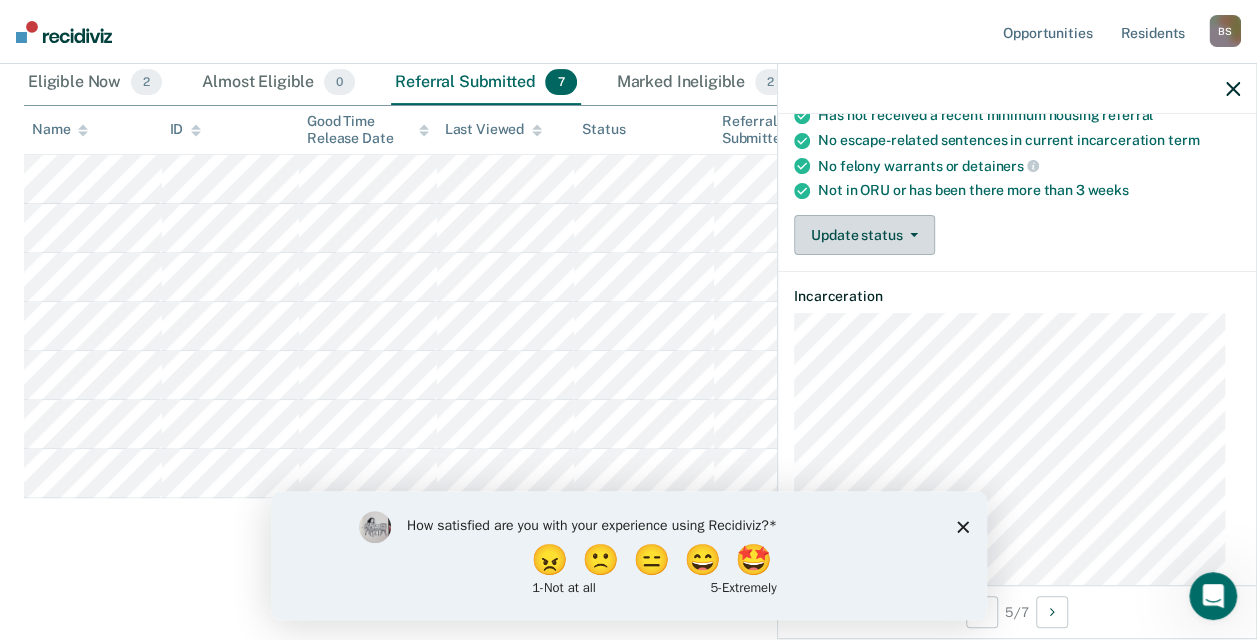 click on "Update status" at bounding box center [864, 235] 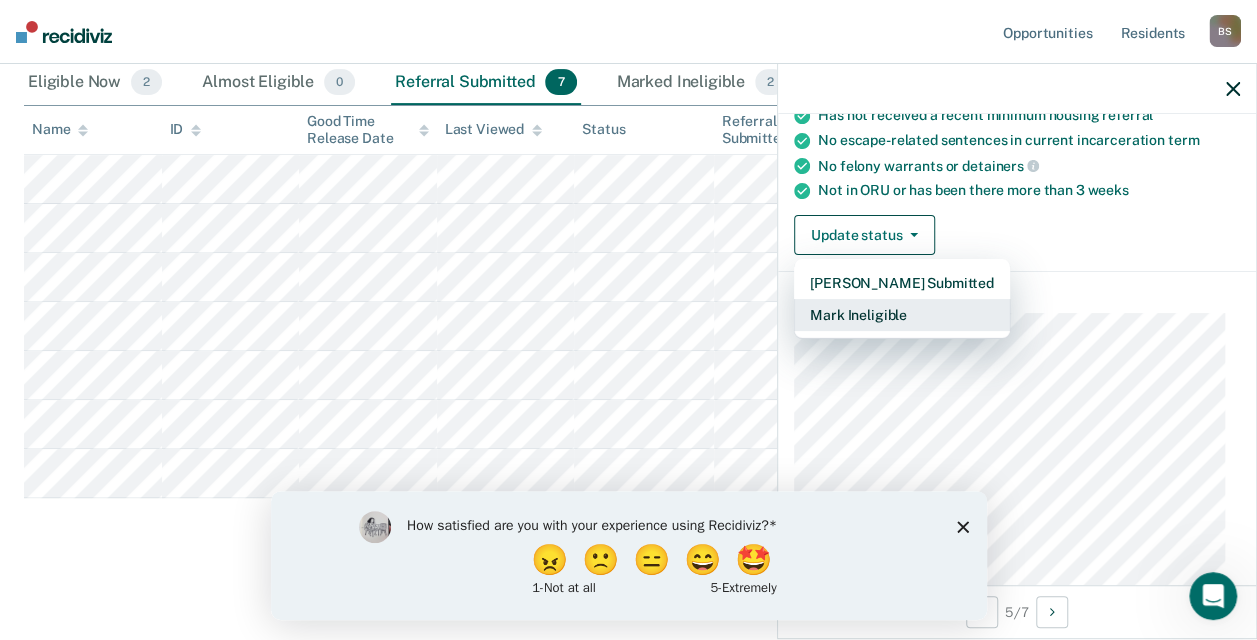 click on "Mark Ineligible" at bounding box center [902, 315] 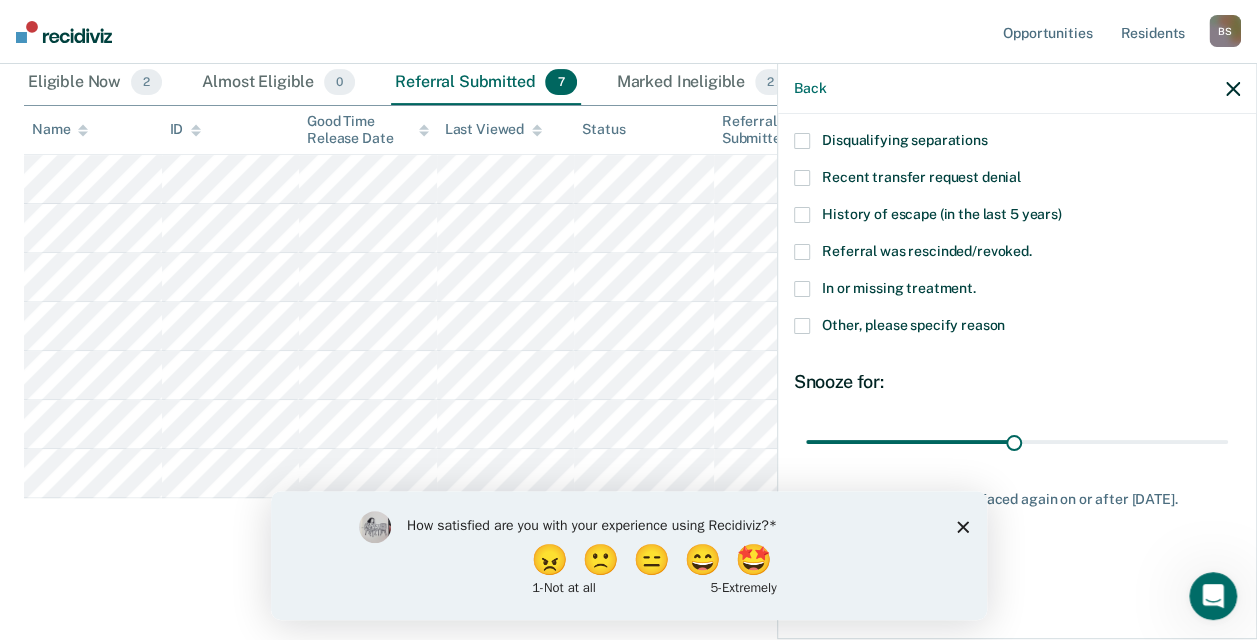scroll, scrollTop: 241, scrollLeft: 0, axis: vertical 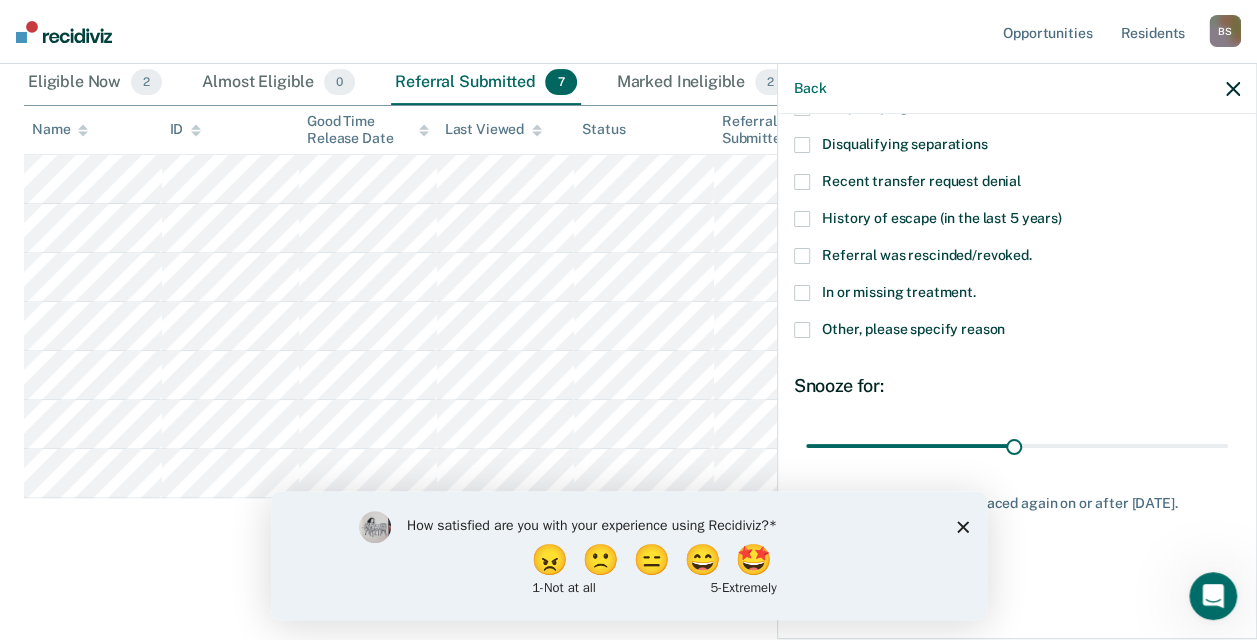 click at bounding box center (802, 330) 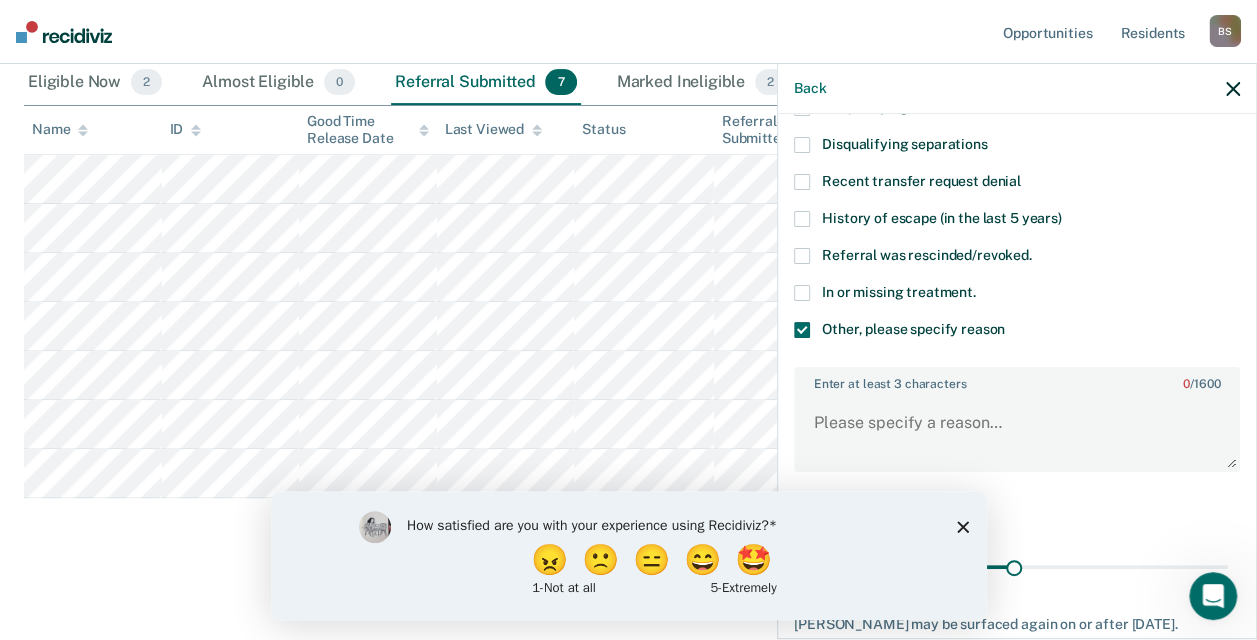 scroll, scrollTop: 362, scrollLeft: 0, axis: vertical 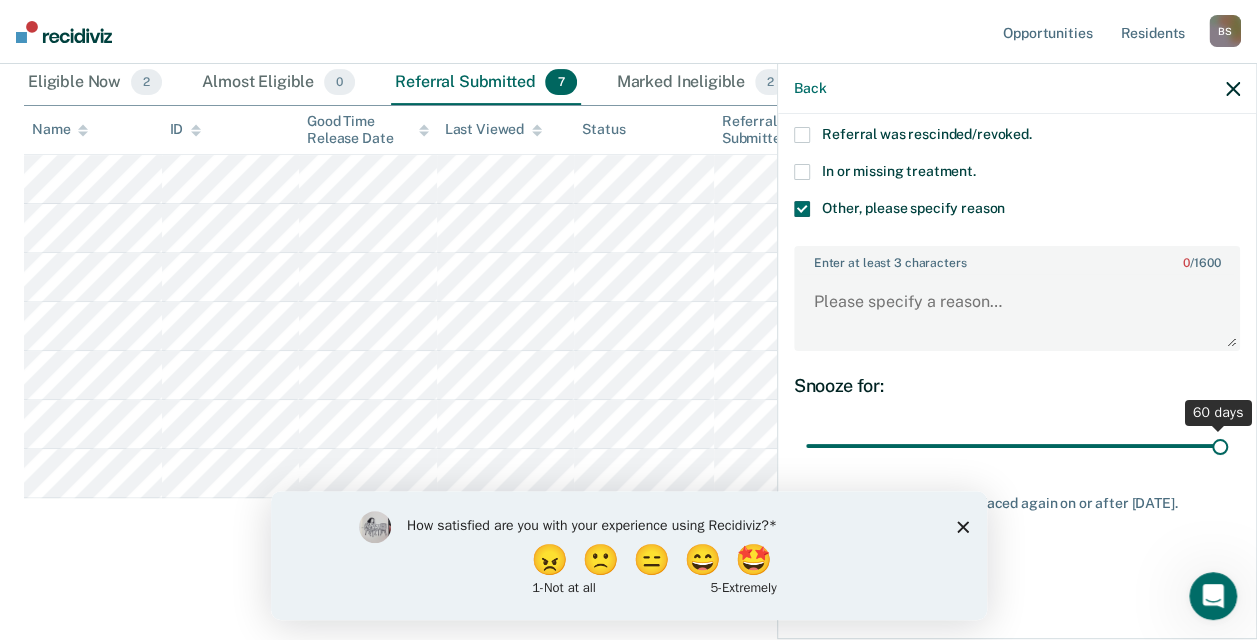 drag, startPoint x: 1003, startPoint y: 448, endPoint x: 1275, endPoint y: 408, distance: 274.92545 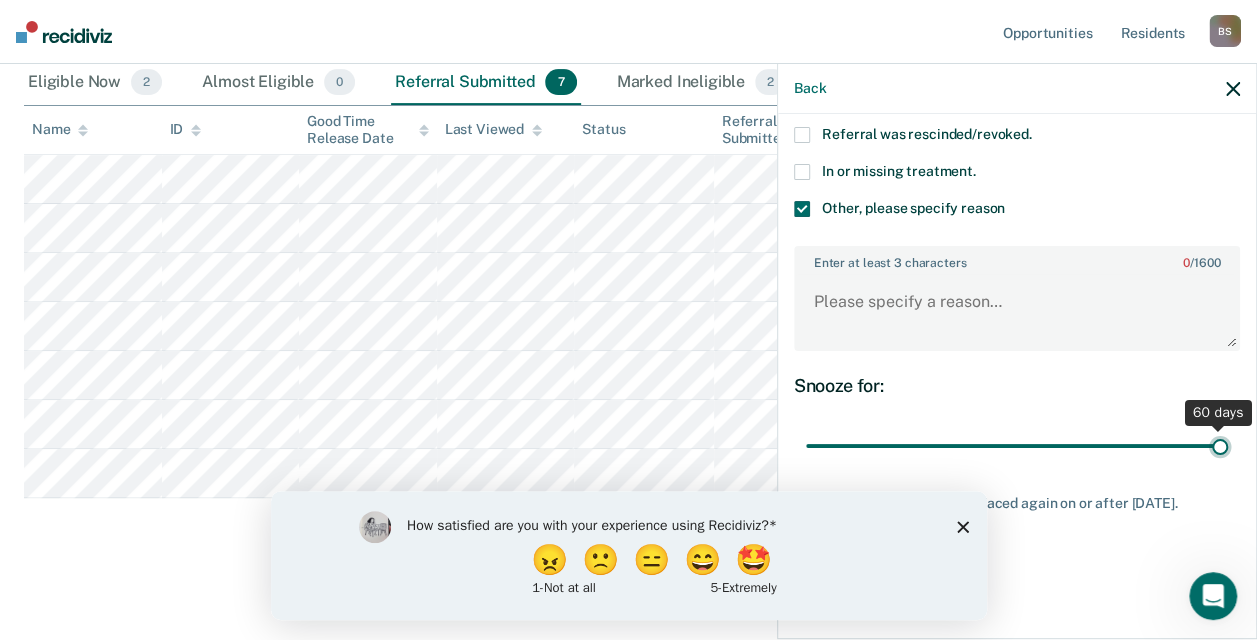 type on "60" 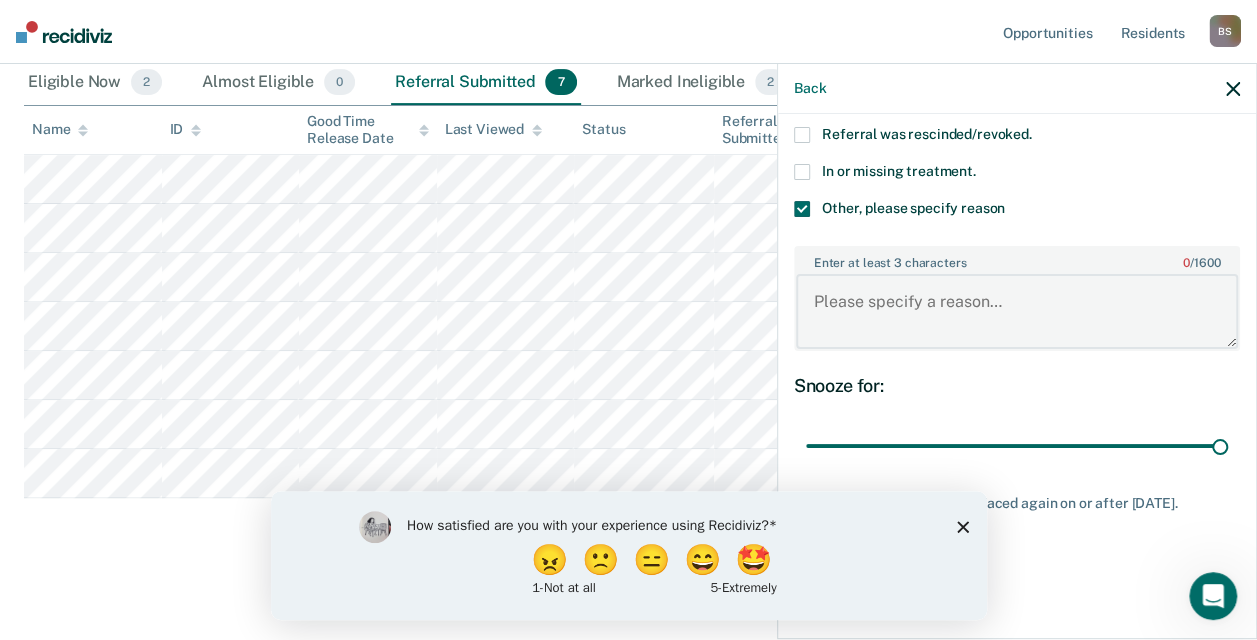 click on "Enter at least 3 characters 0  /  1600" at bounding box center [1017, 311] 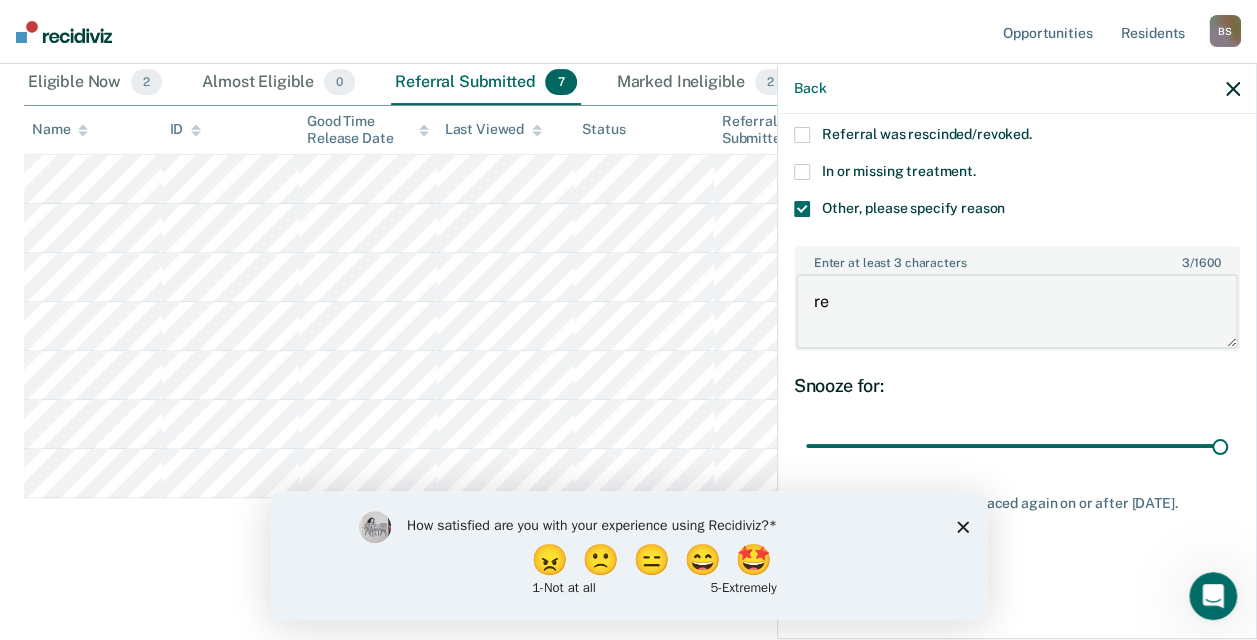 type on "r" 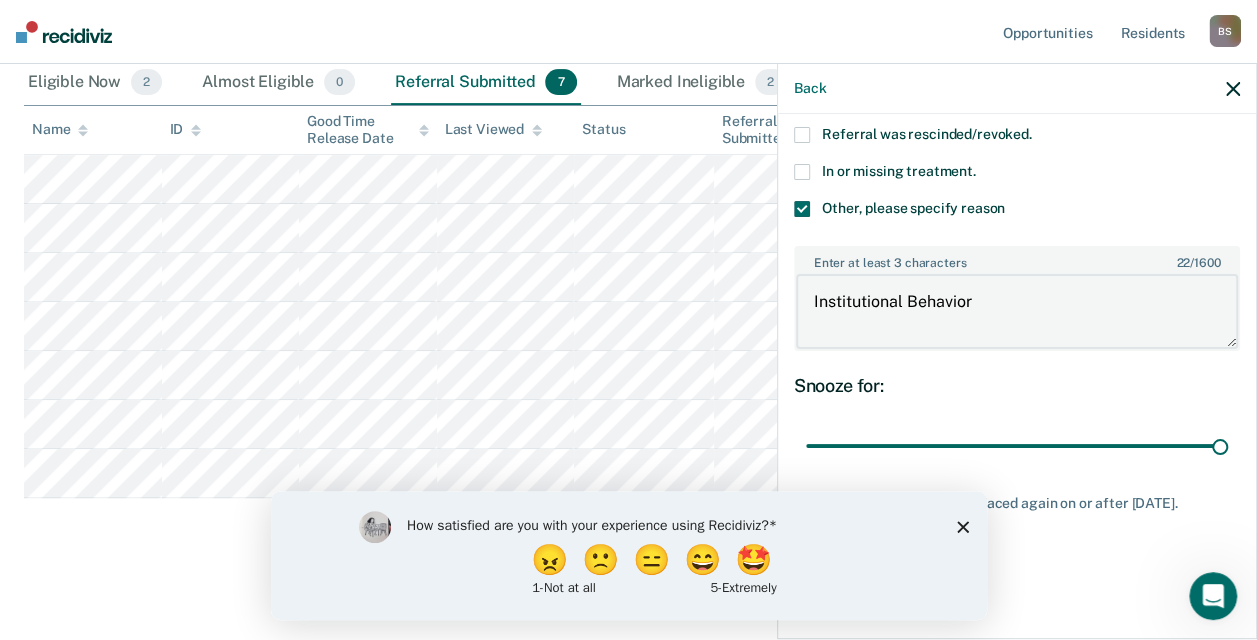 type on "Institutional Behavior" 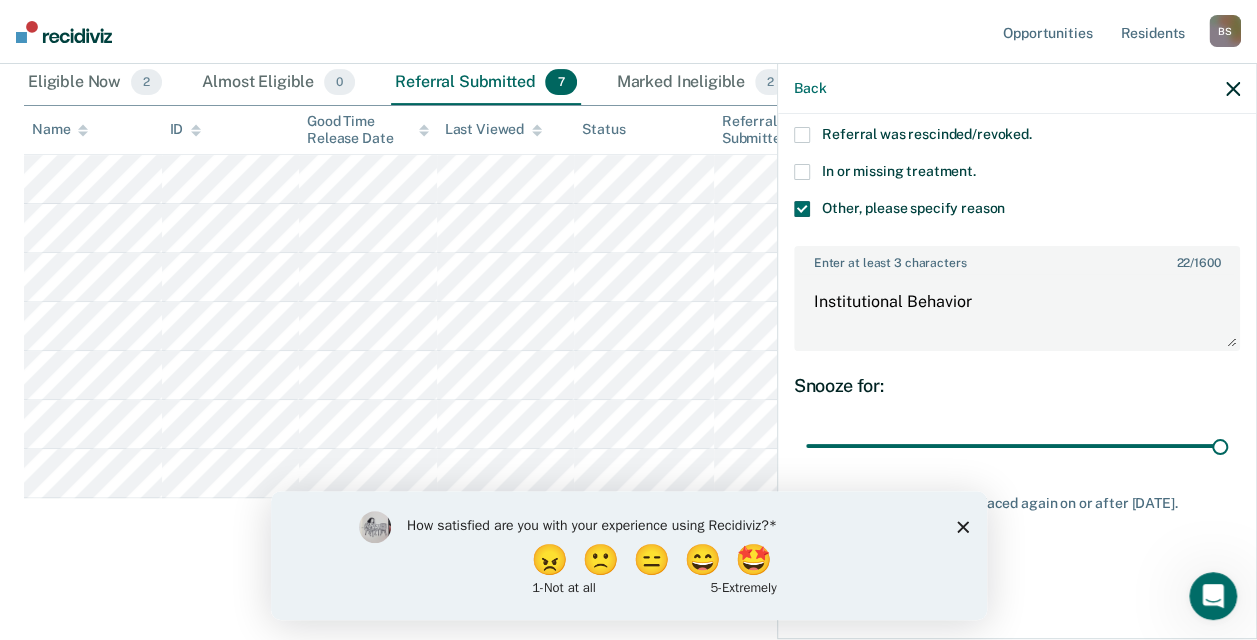 click 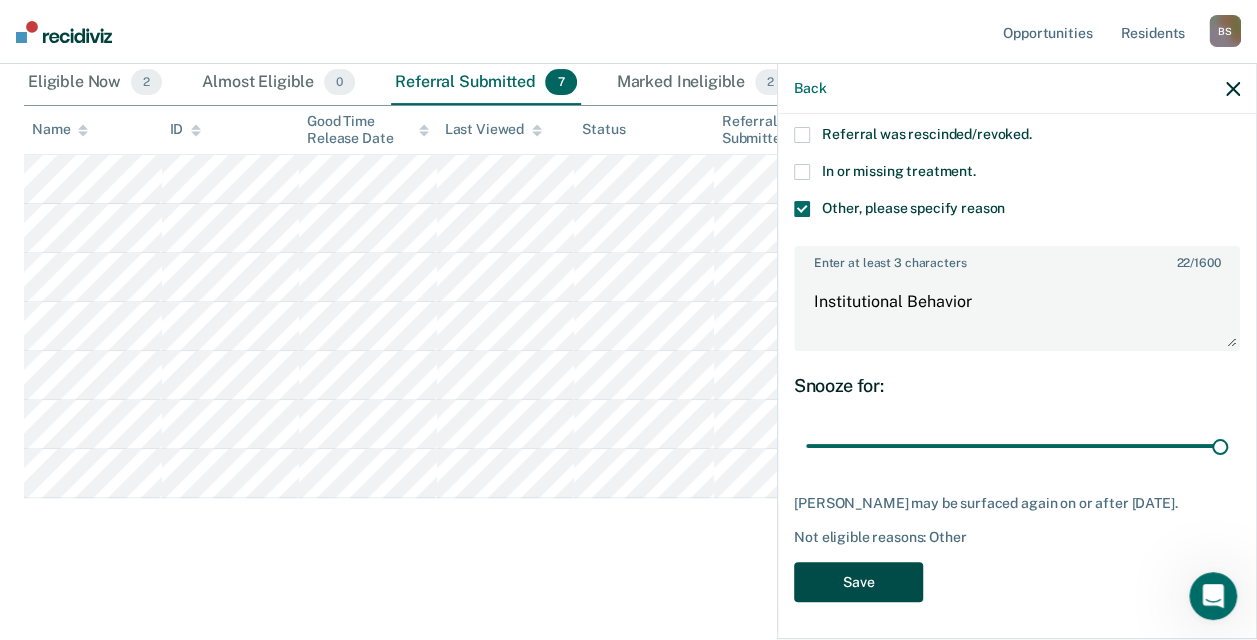 click on "Save" at bounding box center [858, 582] 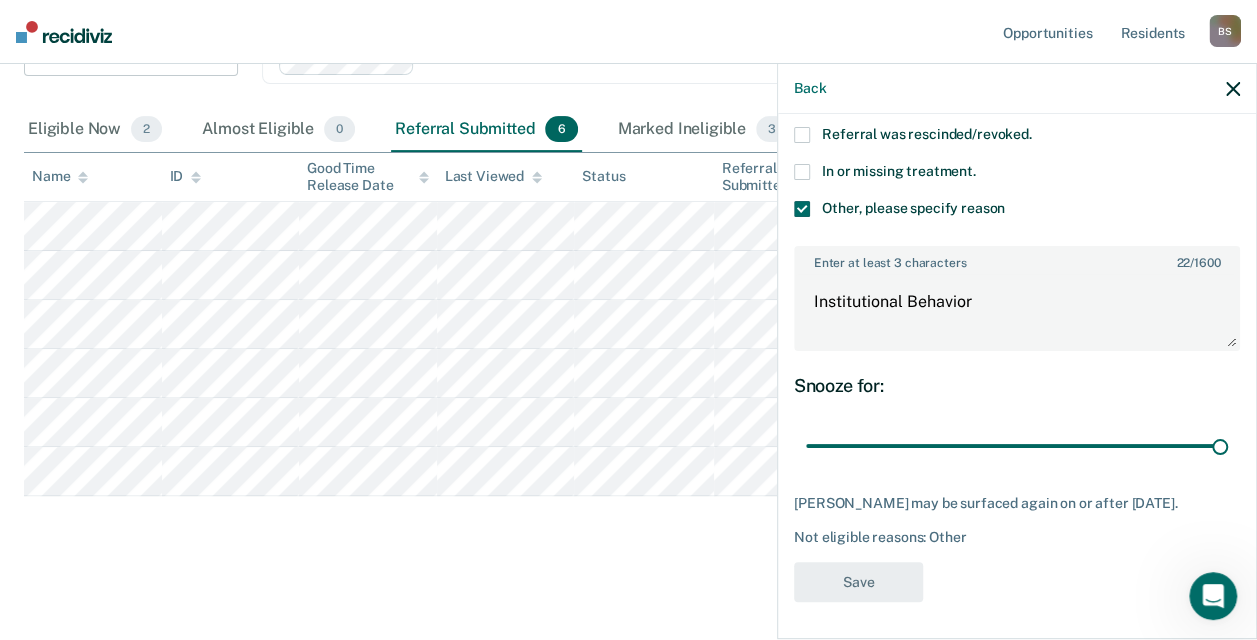 scroll, scrollTop: 212, scrollLeft: 0, axis: vertical 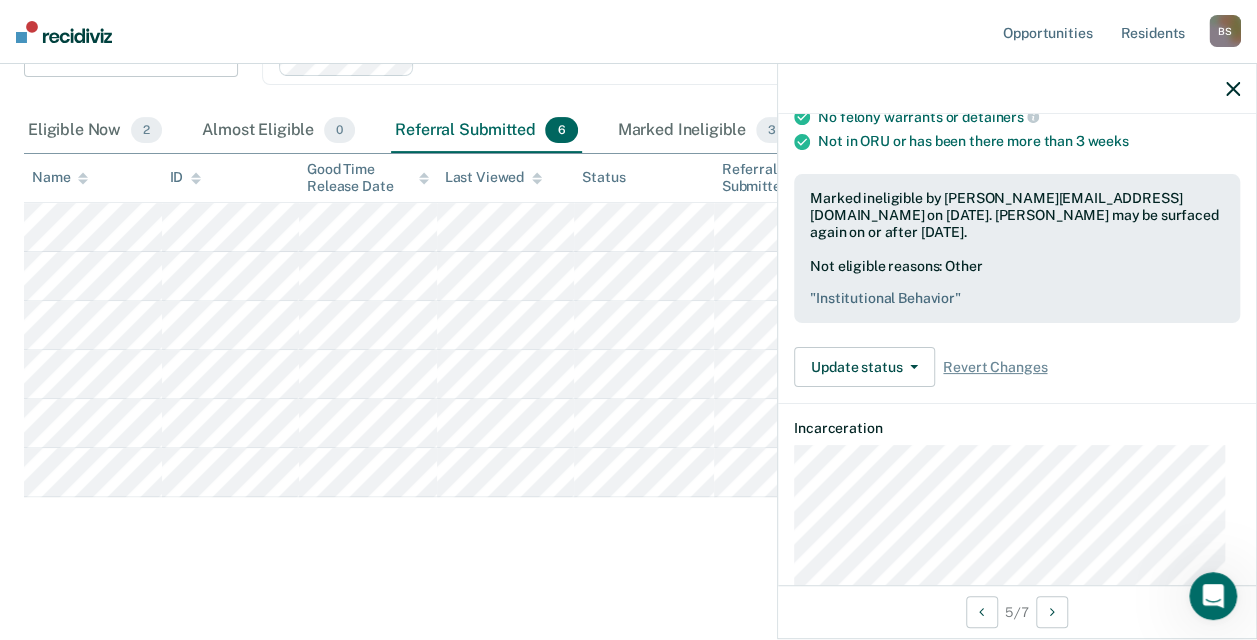click on "Transfer to a Minimum Security Unit   This tool helps case managers identify residents who are eligible for transfer to a minimum security unit (MRCC or JRMU). Case managers should complete a Minimum Housing Referral assessment in Elite for every eligible resident. Transfer to a Minimum Security Unit Transfer to a Minimum Security Unit Adult Transition Program Clear   case managers Eligible Now 2 Almost Eligible 0 Referral Submitted 6 Marked Ineligible 3
To pick up a draggable item, press the space bar.
While dragging, use the arrow keys to move the item.
Press space again to drop the item in its new position, or press escape to cancel.
Name ID Good Time Release Date Last Viewed Status Referral Submitted for Assigned to" at bounding box center [628, 240] 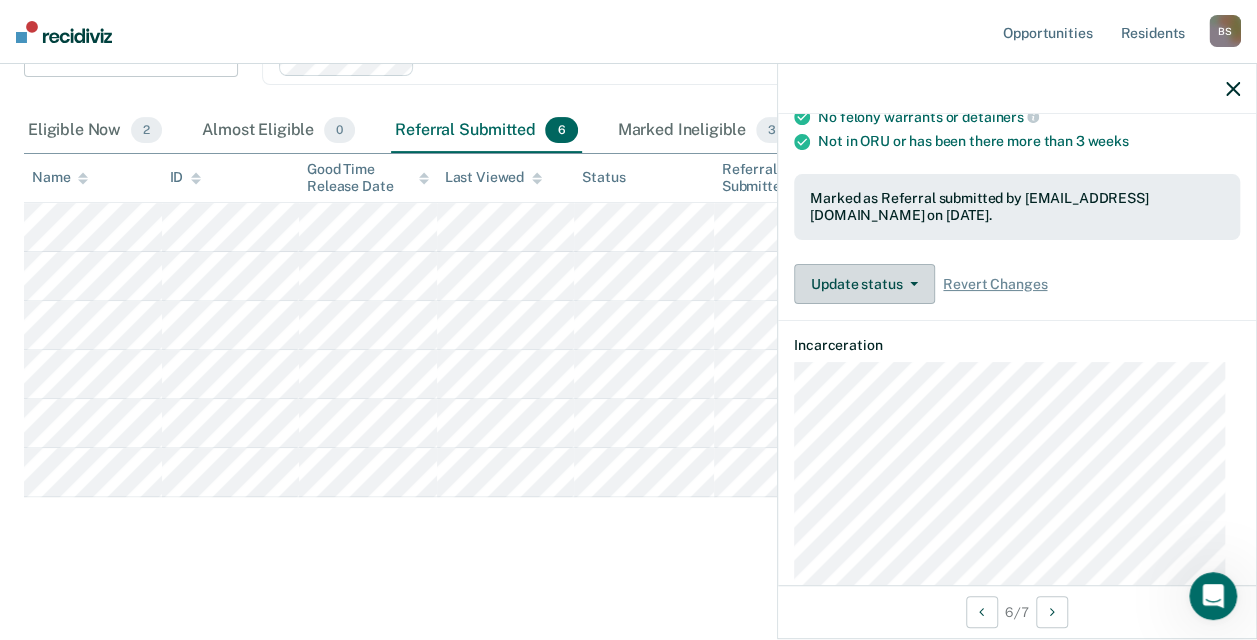 click on "Update status" at bounding box center (864, 284) 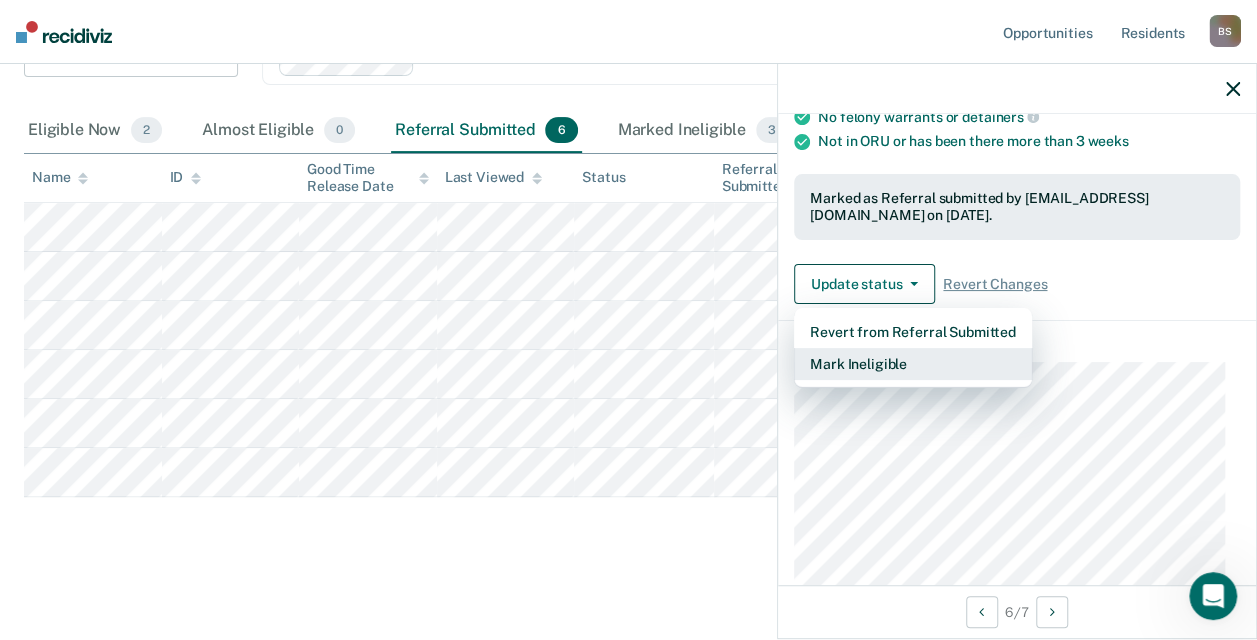 click on "Mark Ineligible" at bounding box center (913, 364) 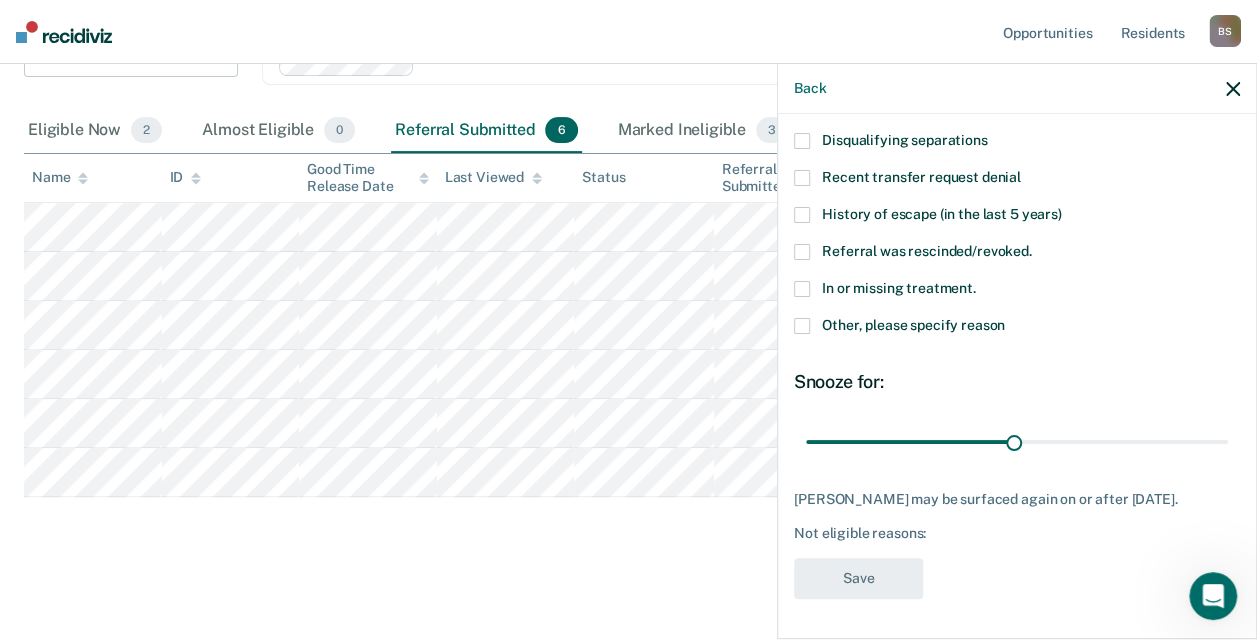 scroll, scrollTop: 258, scrollLeft: 0, axis: vertical 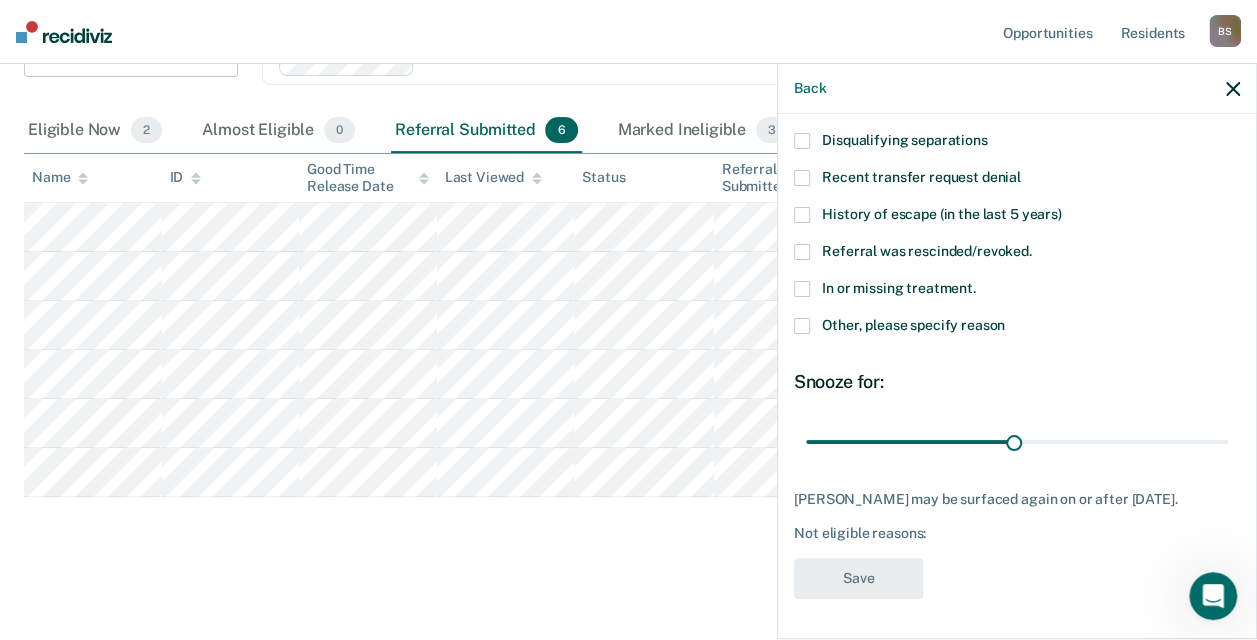 click at bounding box center [802, 326] 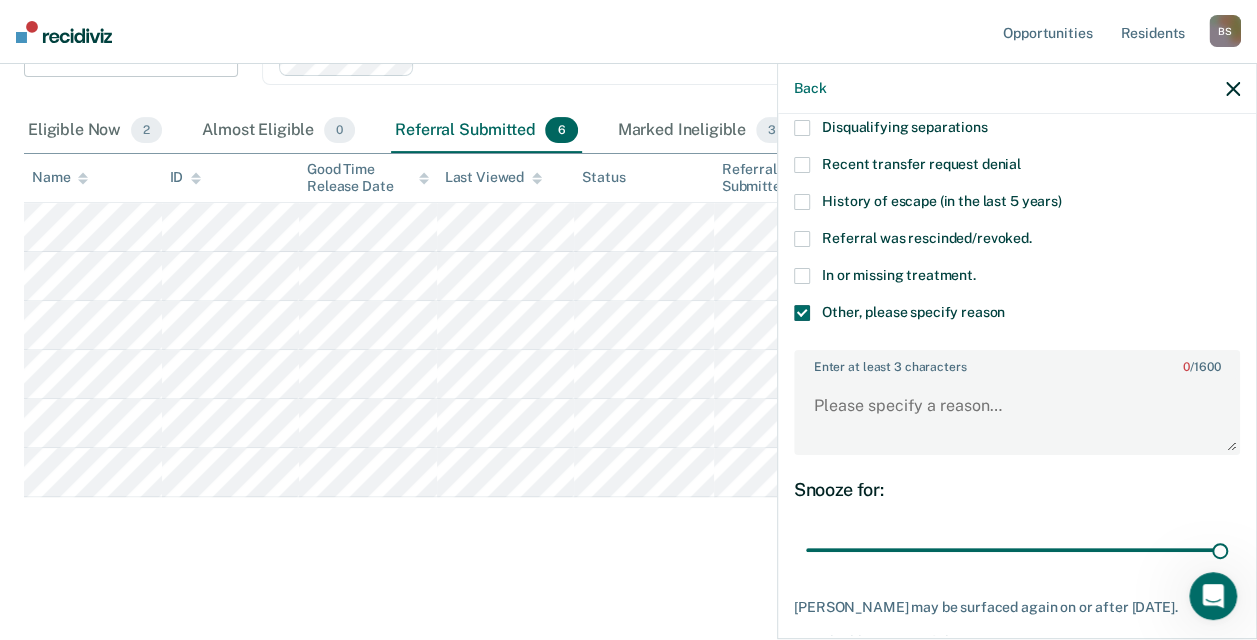 drag, startPoint x: 1002, startPoint y: 552, endPoint x: 1271, endPoint y: 540, distance: 269.26752 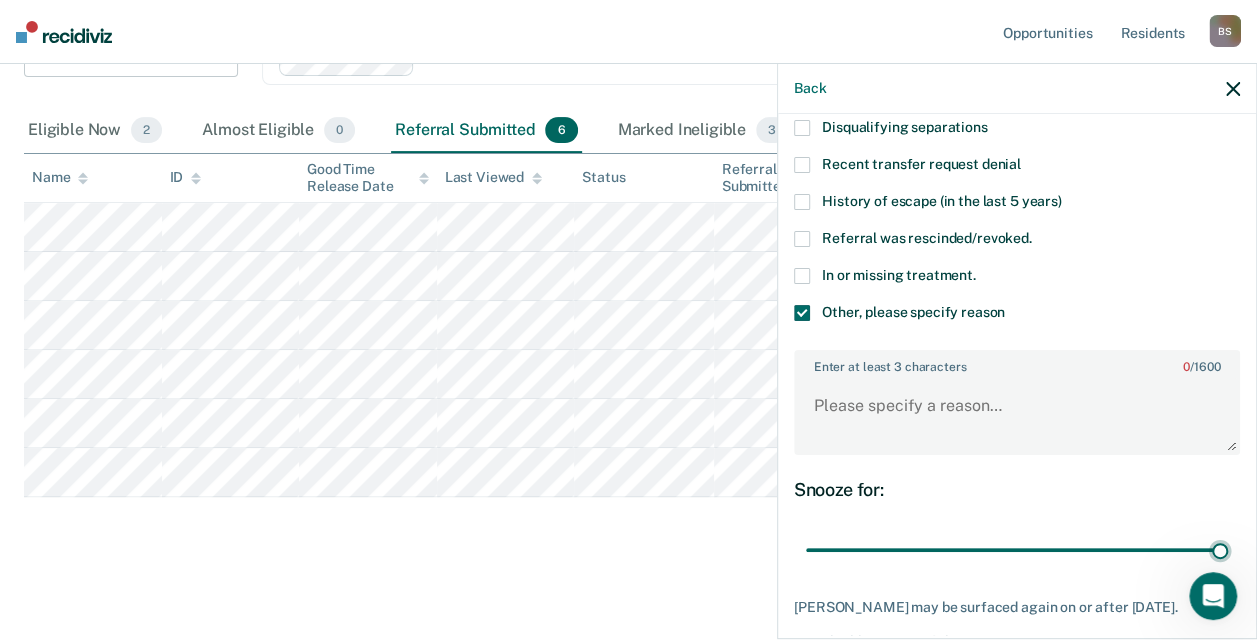 type on "60" 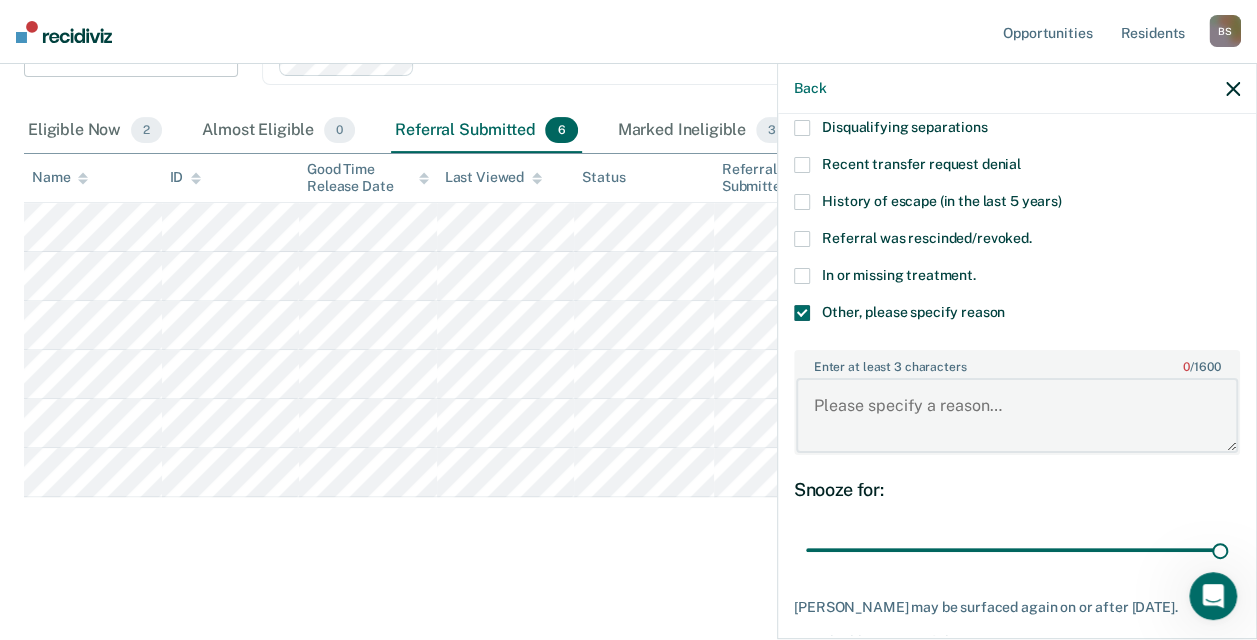 click on "Enter at least 3 characters 0  /  1600" at bounding box center (1017, 415) 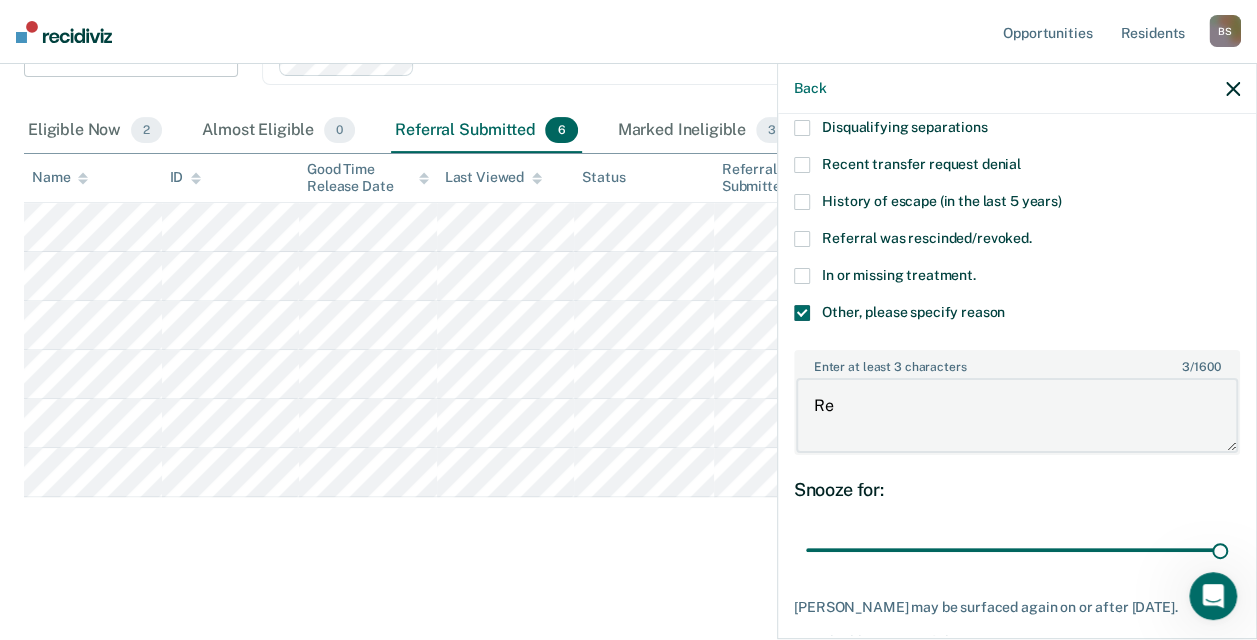 type on "R" 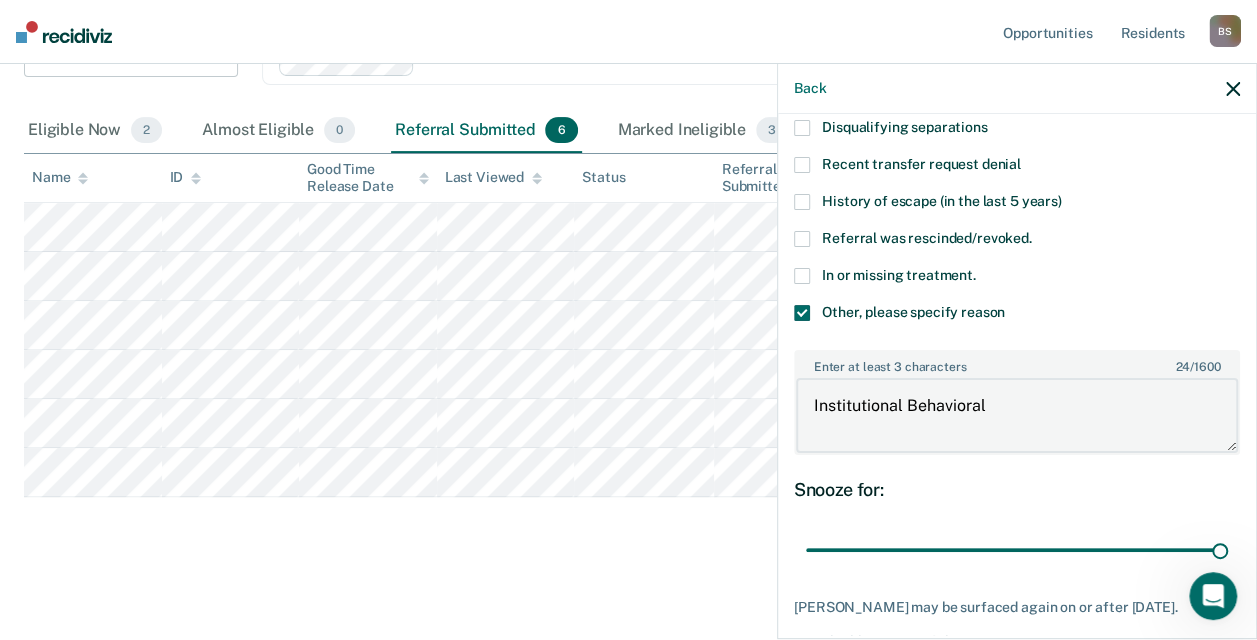 scroll, scrollTop: 378, scrollLeft: 0, axis: vertical 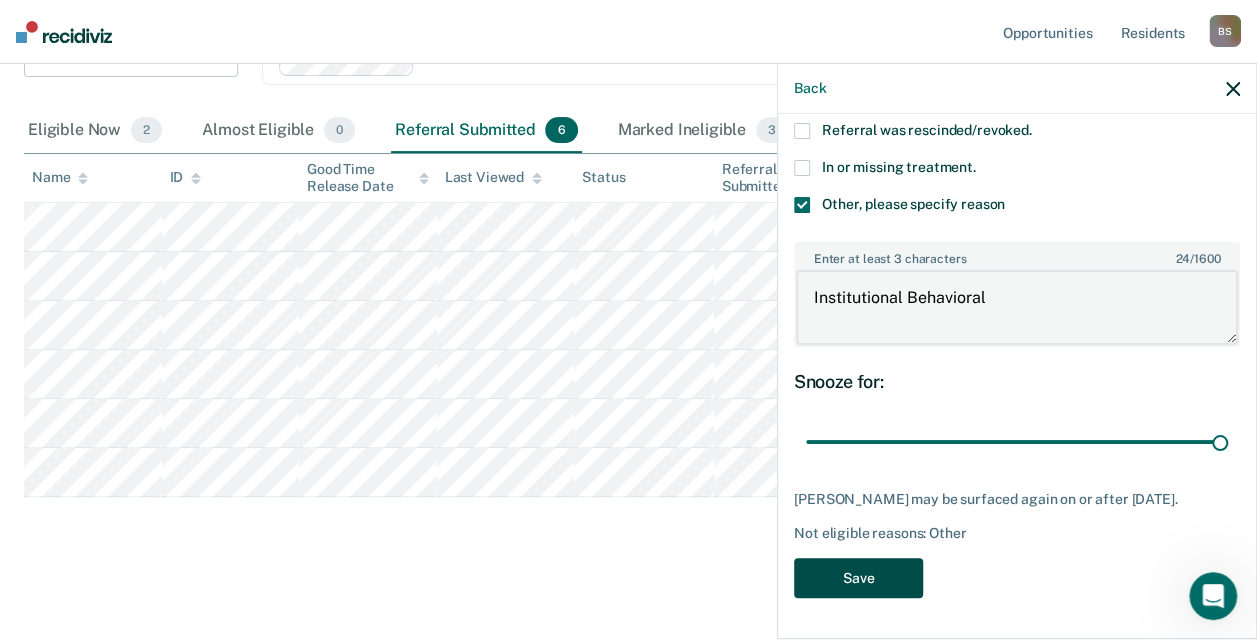 type on "Institutional Behavioral" 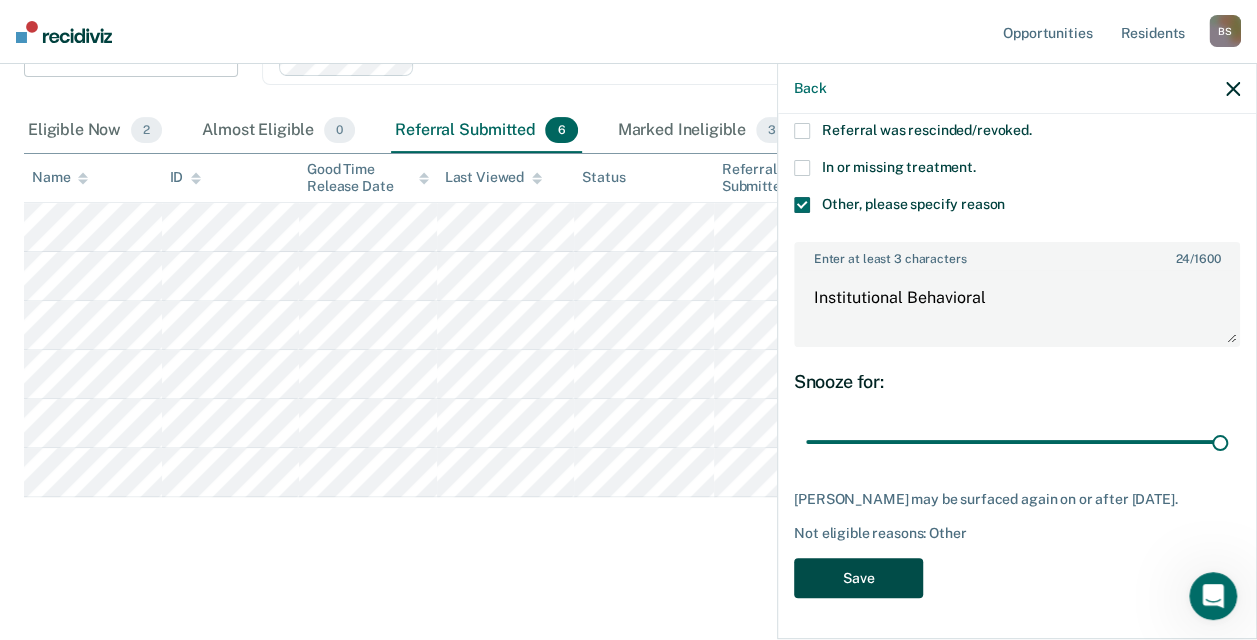 click on "Save" at bounding box center [858, 578] 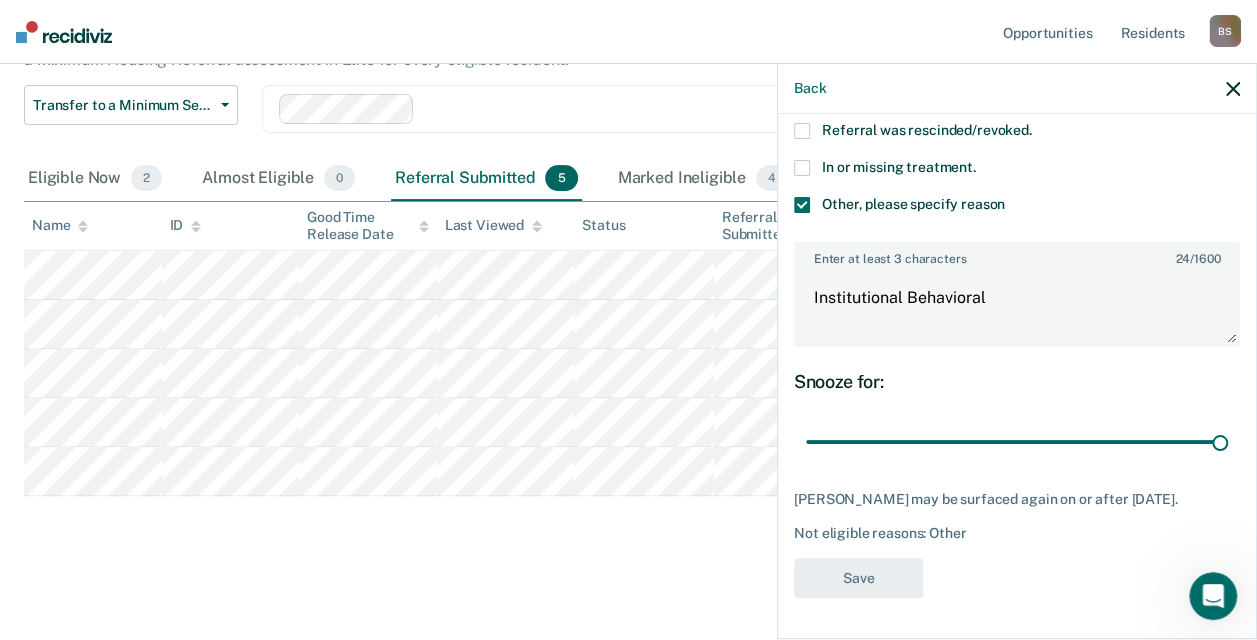 scroll, scrollTop: 162, scrollLeft: 0, axis: vertical 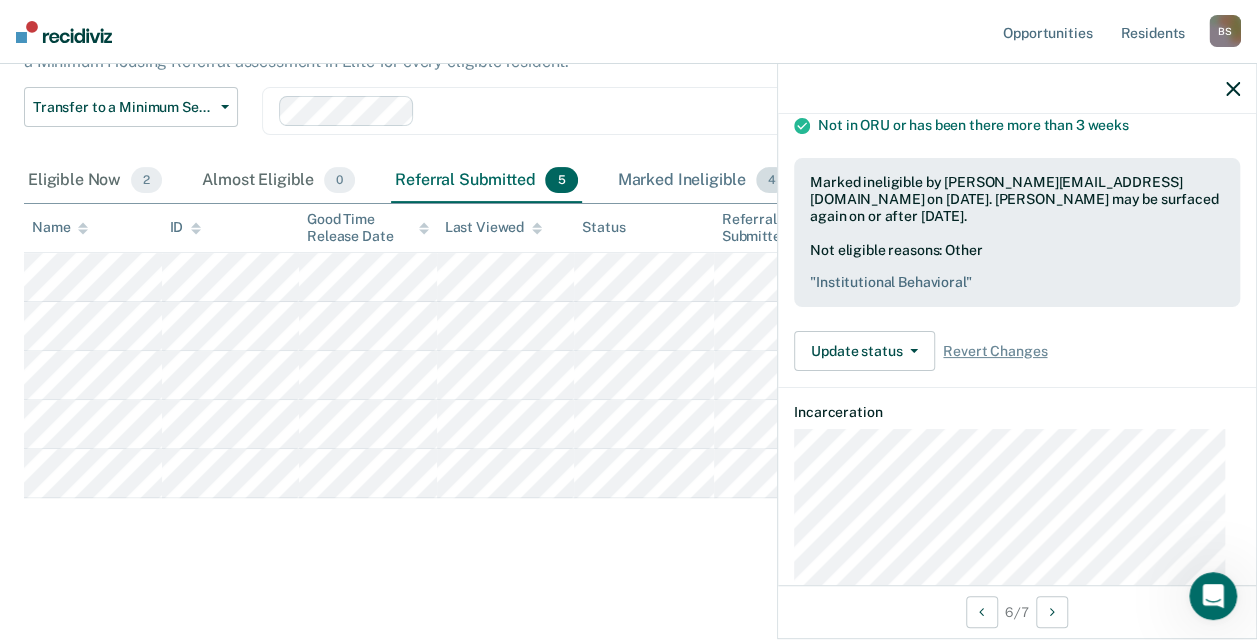 click on "Marked Ineligible 4" at bounding box center [703, 181] 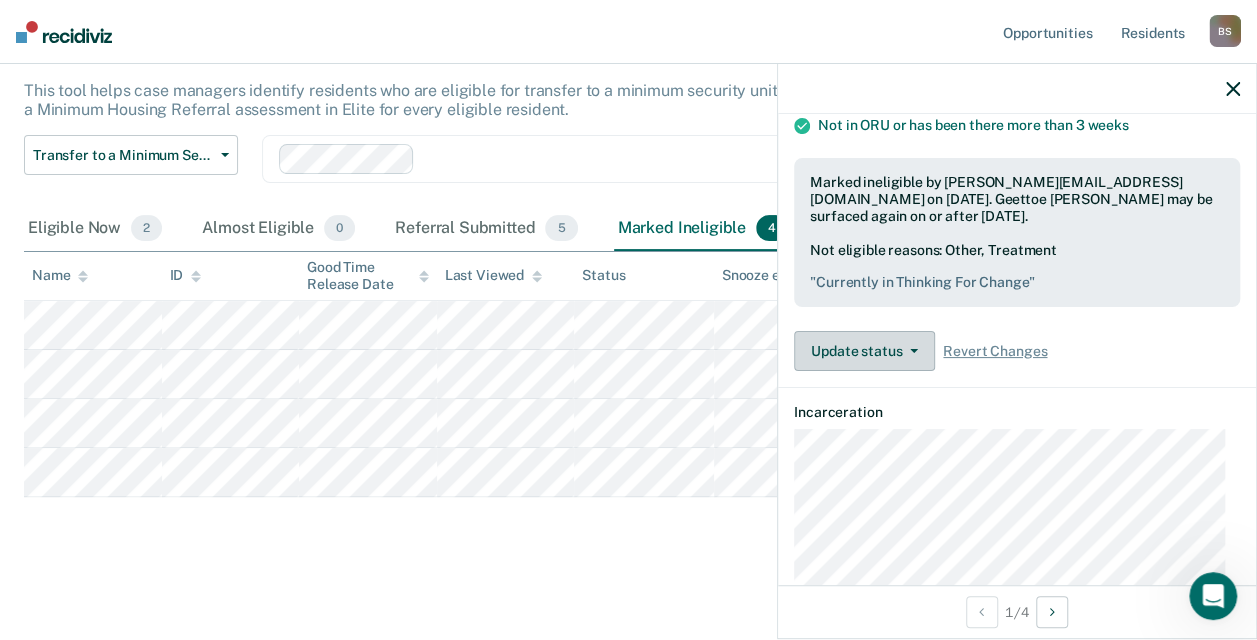 click on "Update status" at bounding box center (864, 351) 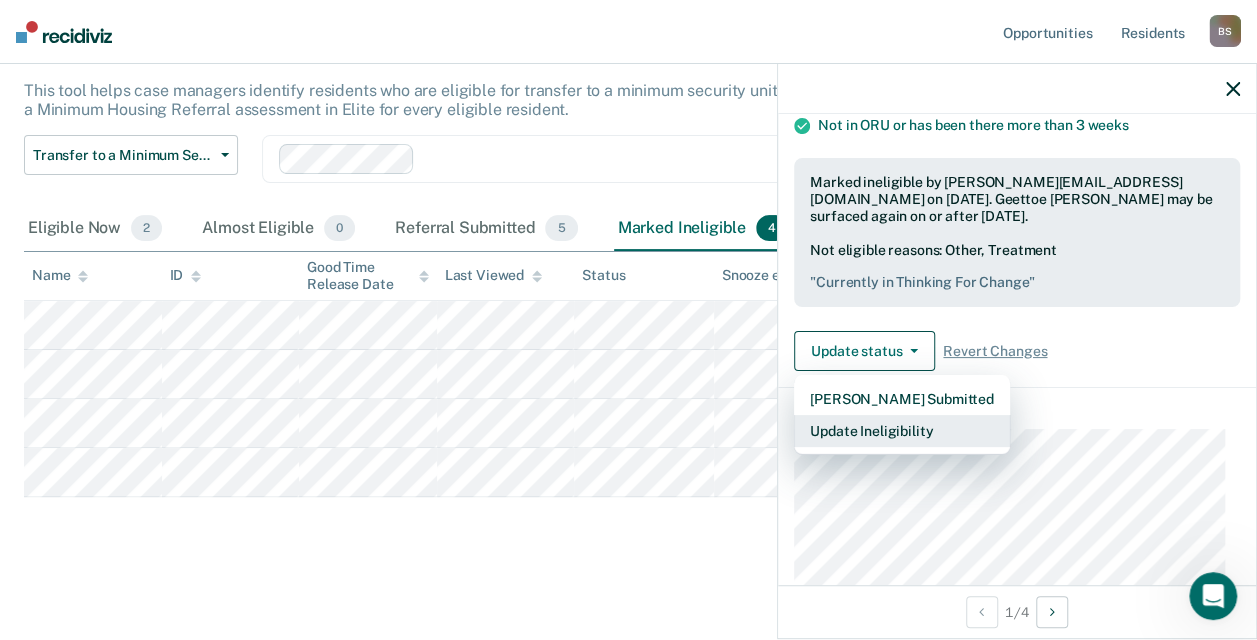 click on "Update Ineligibility" at bounding box center (902, 431) 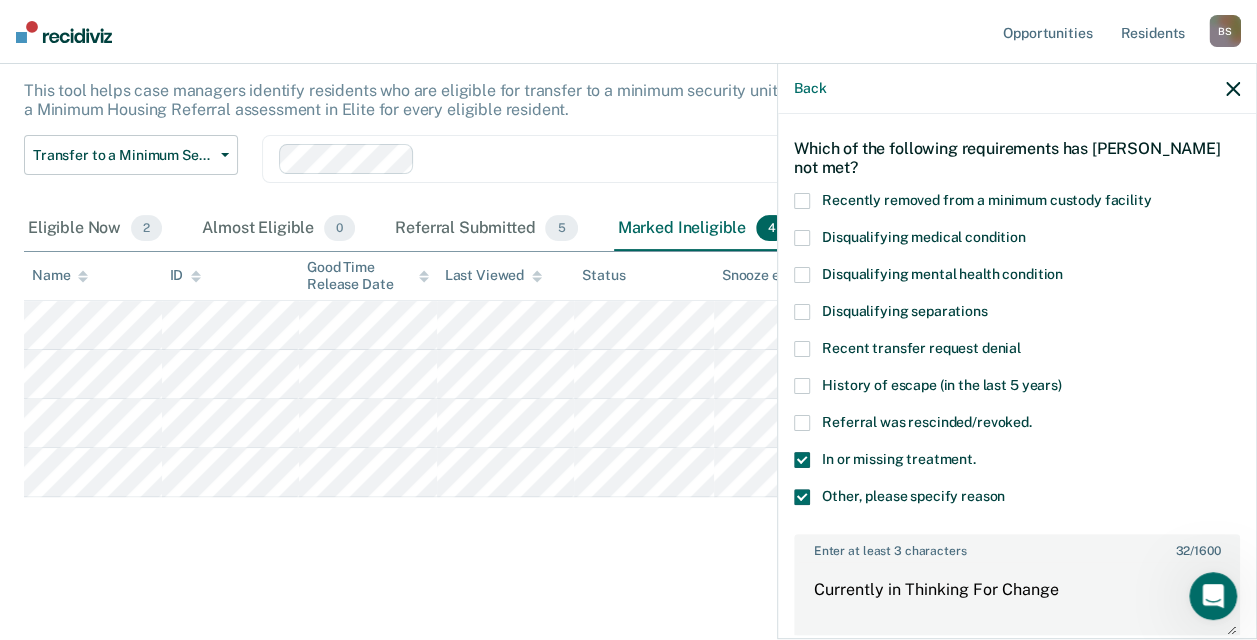 scroll, scrollTop: 70, scrollLeft: 0, axis: vertical 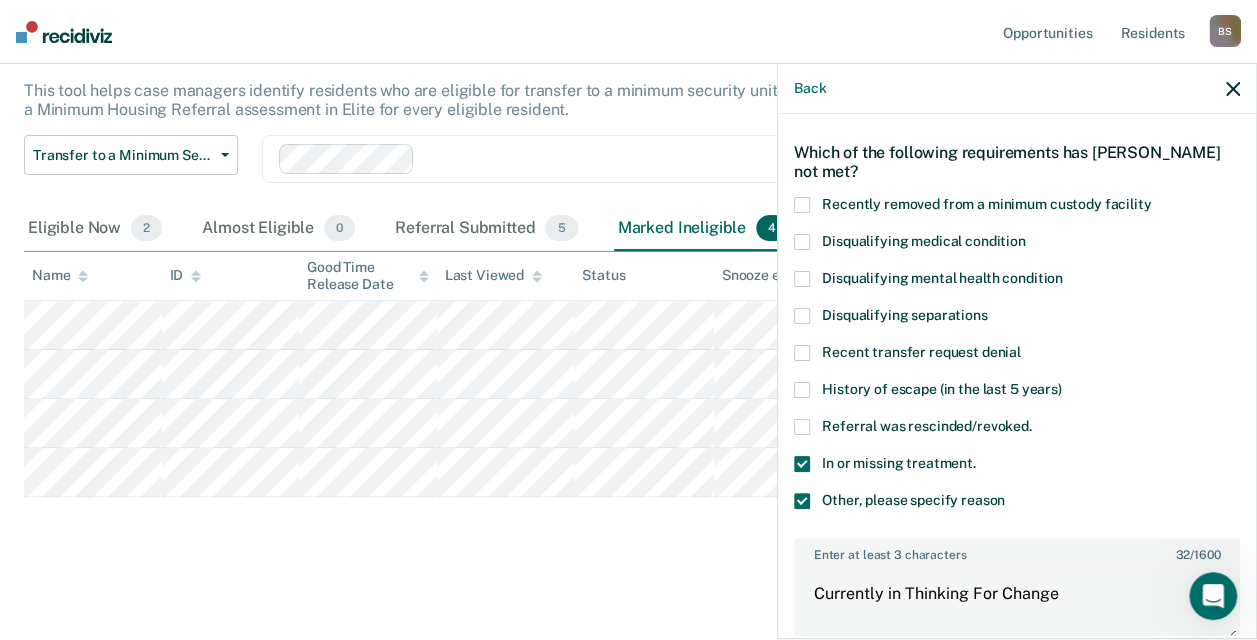 click at bounding box center (802, 464) 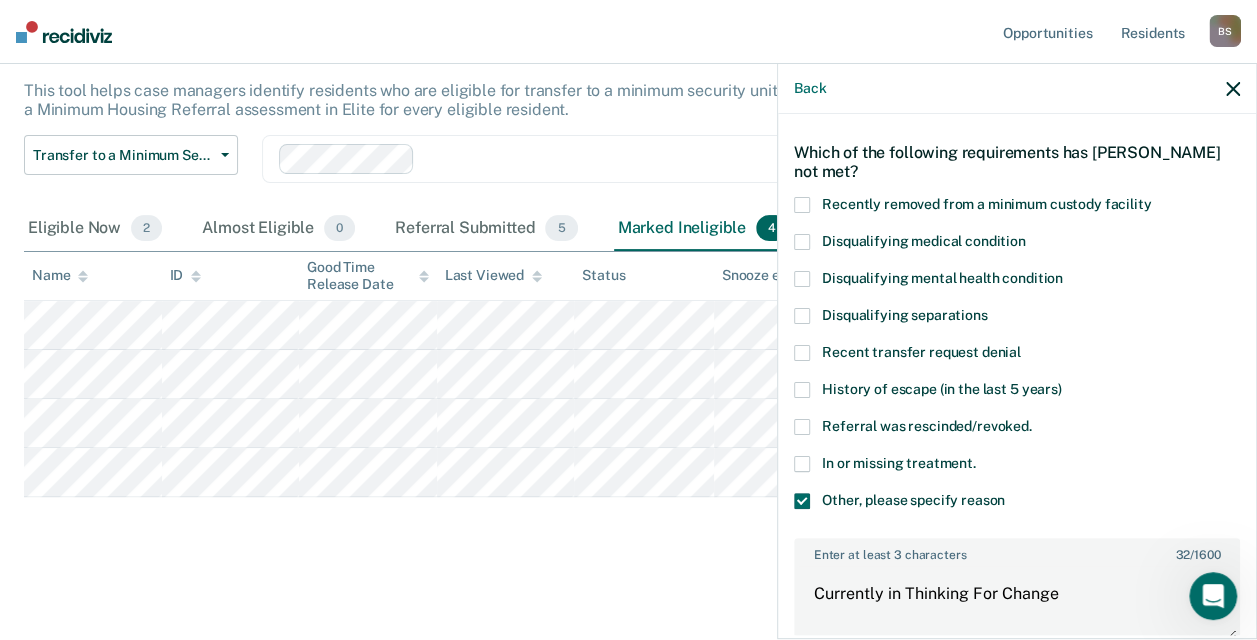 click at bounding box center [802, 501] 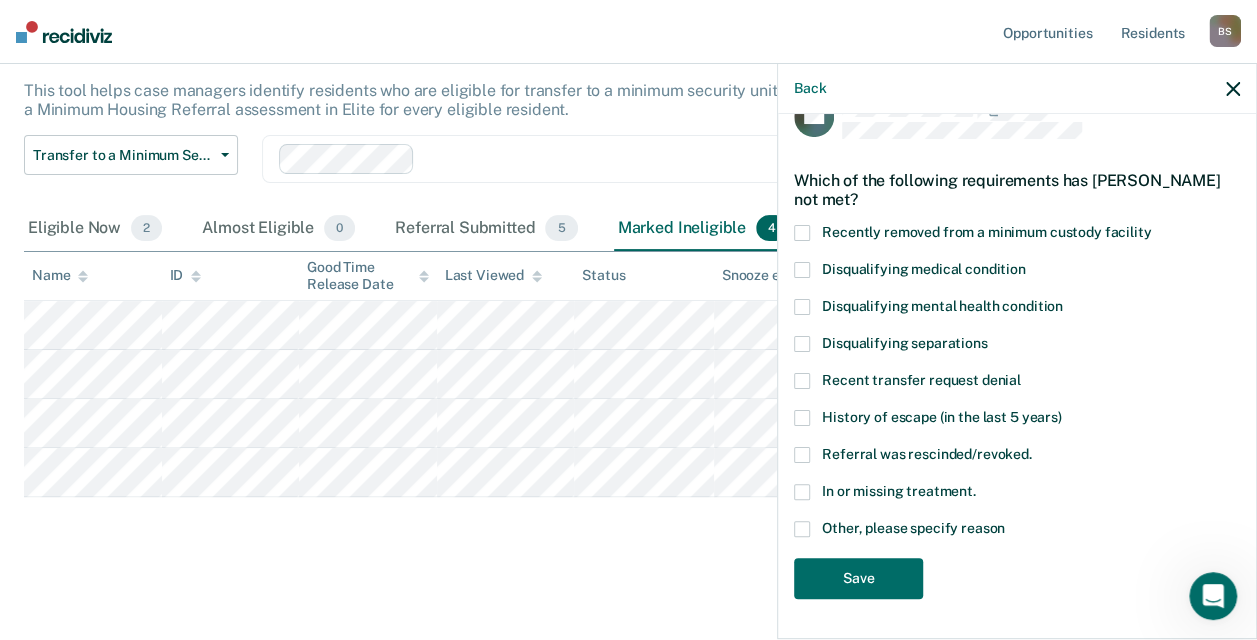 scroll, scrollTop: 38, scrollLeft: 0, axis: vertical 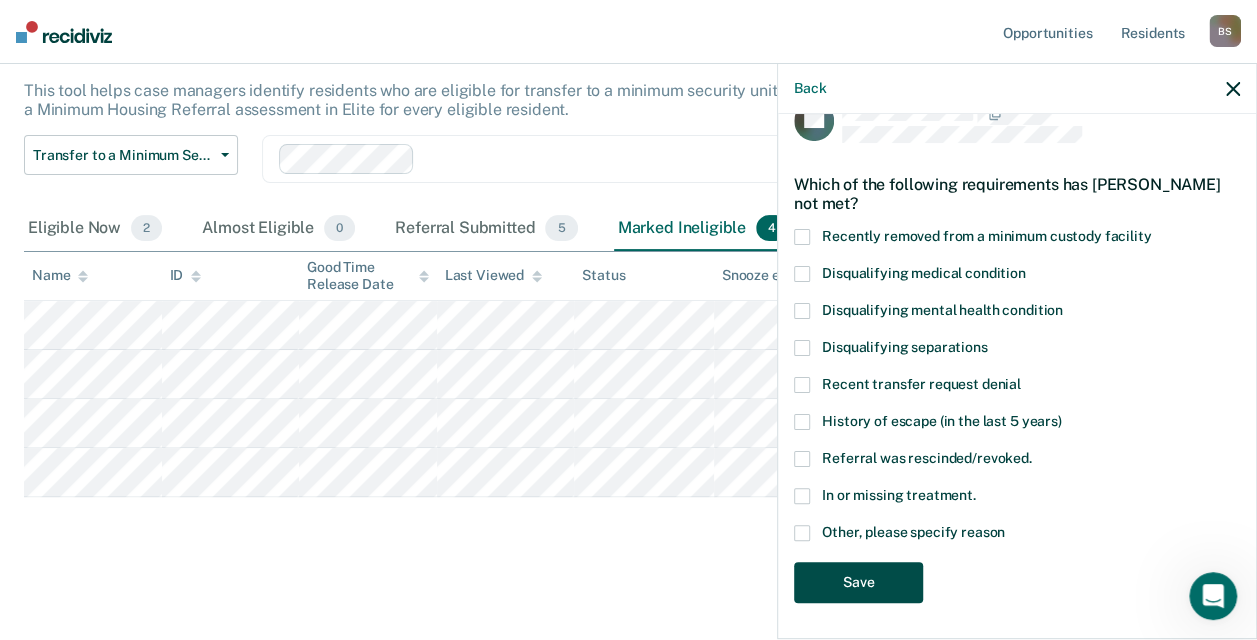 click on "Save" at bounding box center (858, 582) 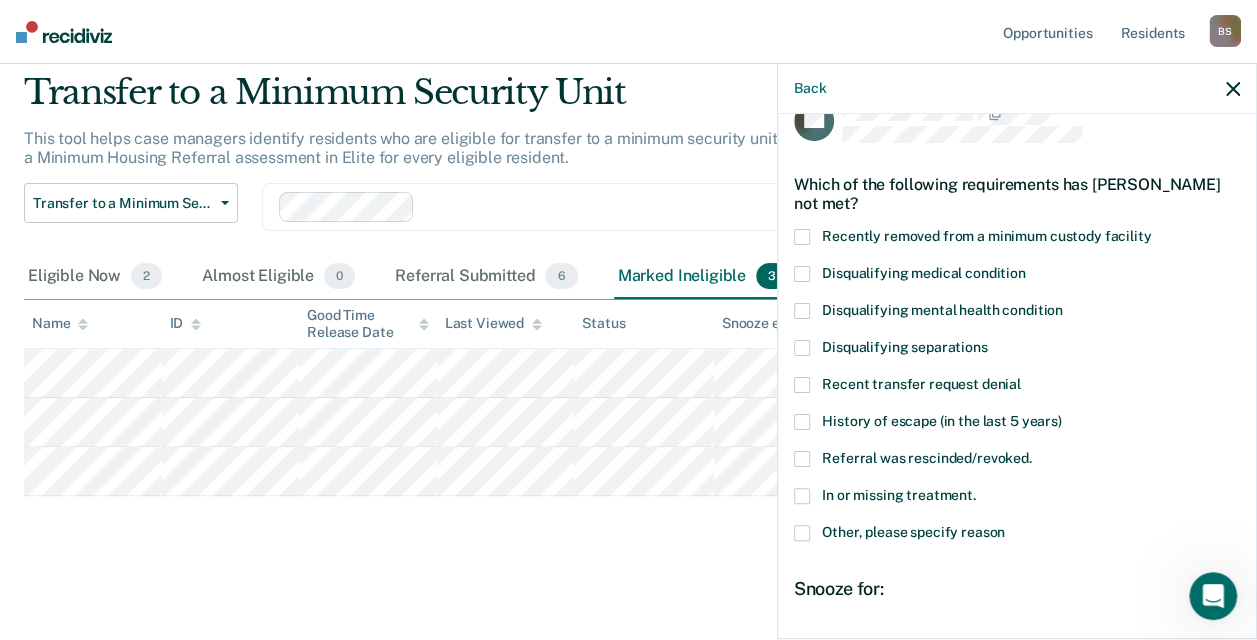 scroll, scrollTop: 64, scrollLeft: 0, axis: vertical 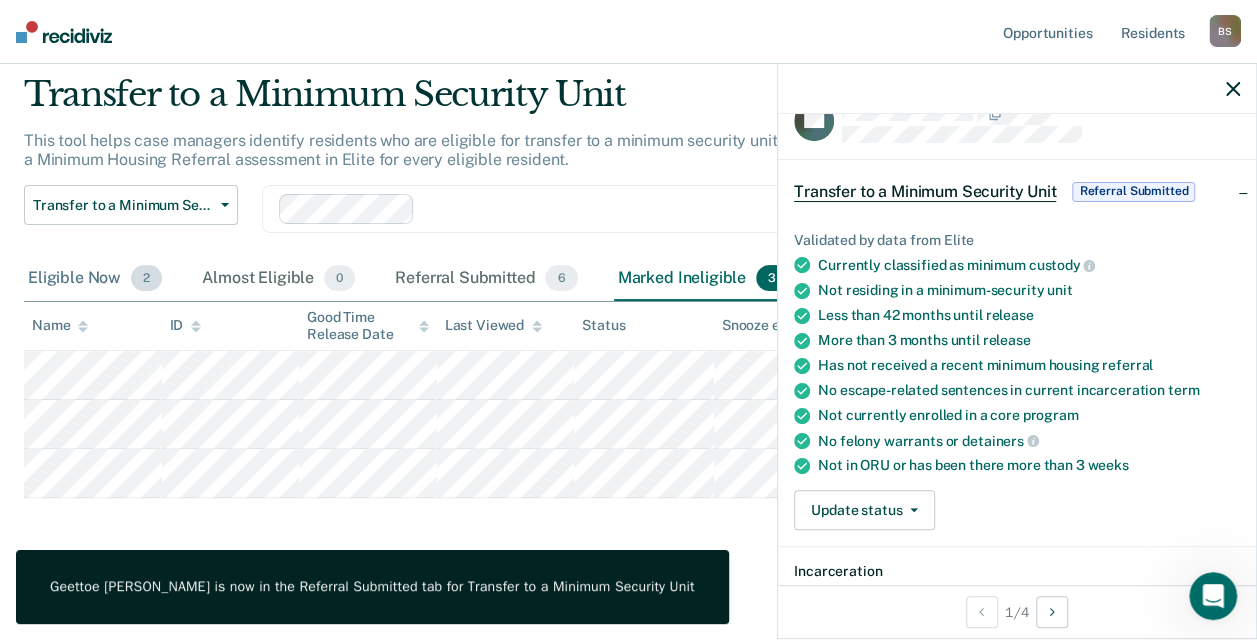 click on "Eligible Now 2" at bounding box center (95, 279) 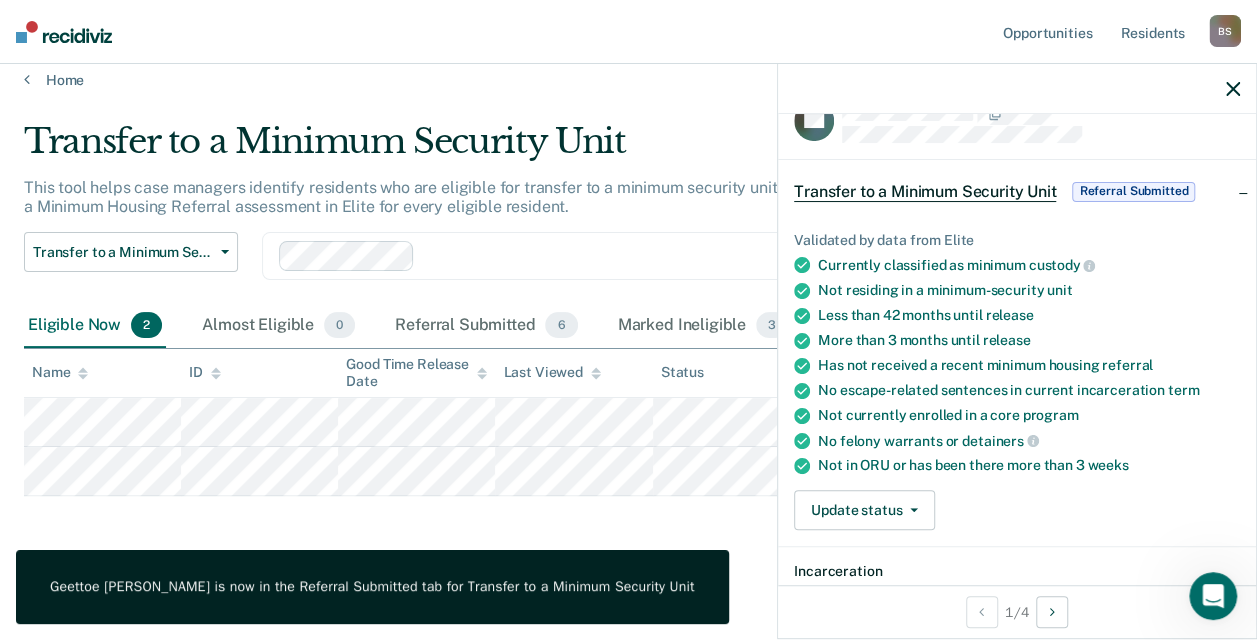 scroll, scrollTop: 16, scrollLeft: 0, axis: vertical 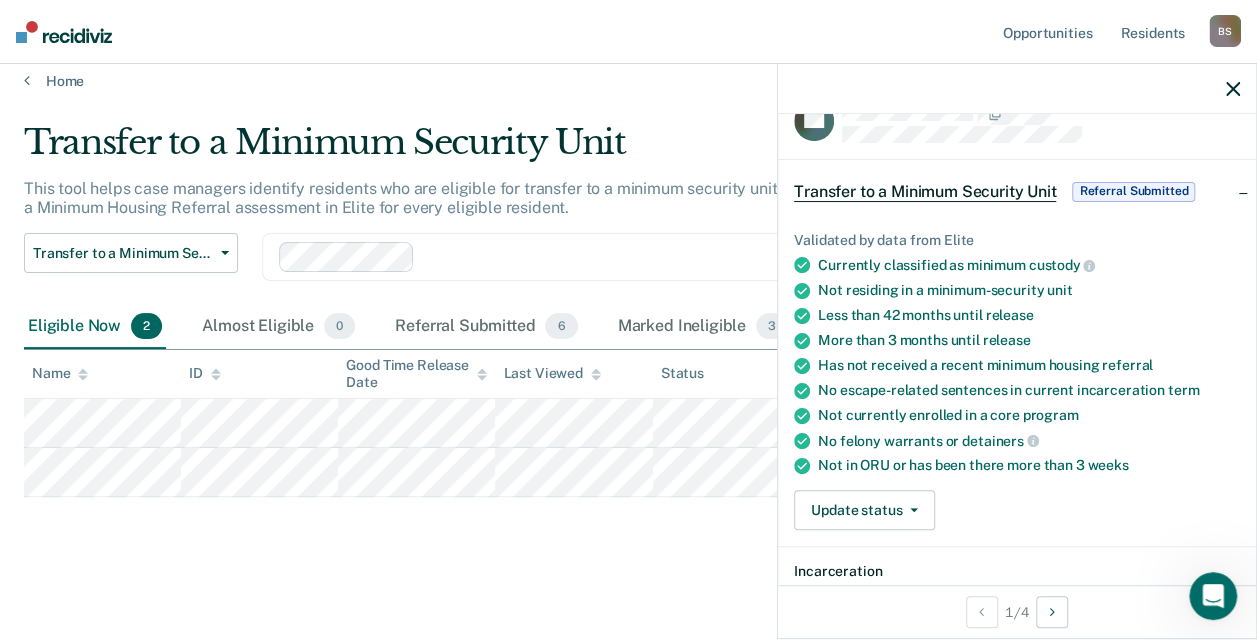 click 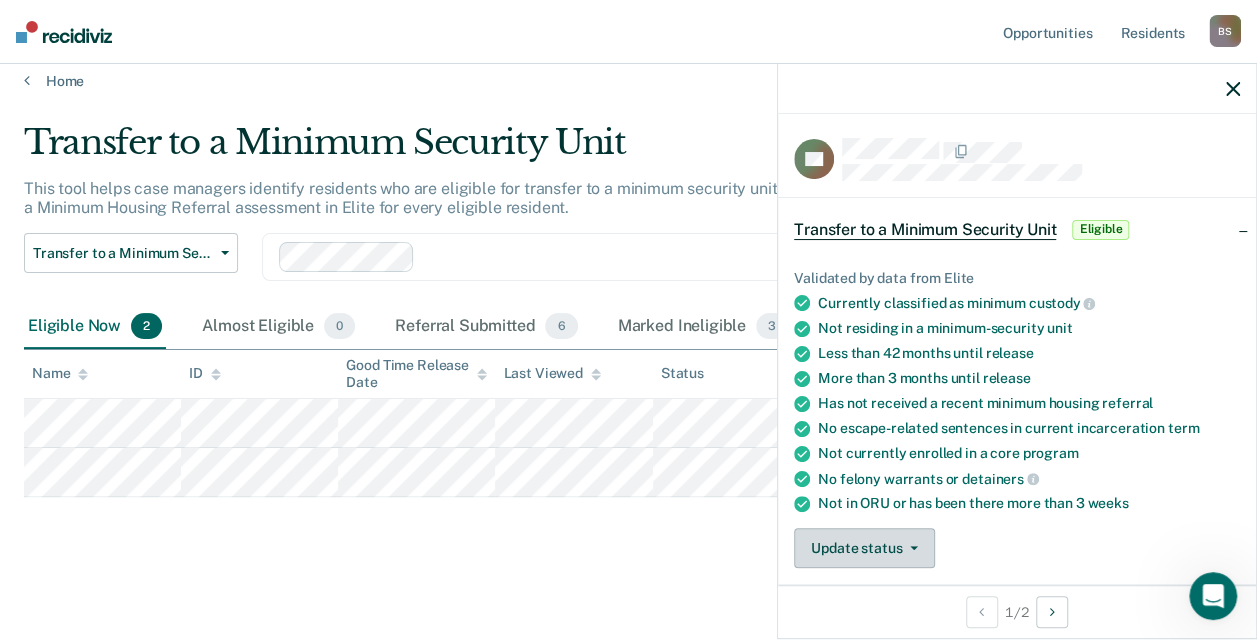 click on "Update status" at bounding box center (864, 548) 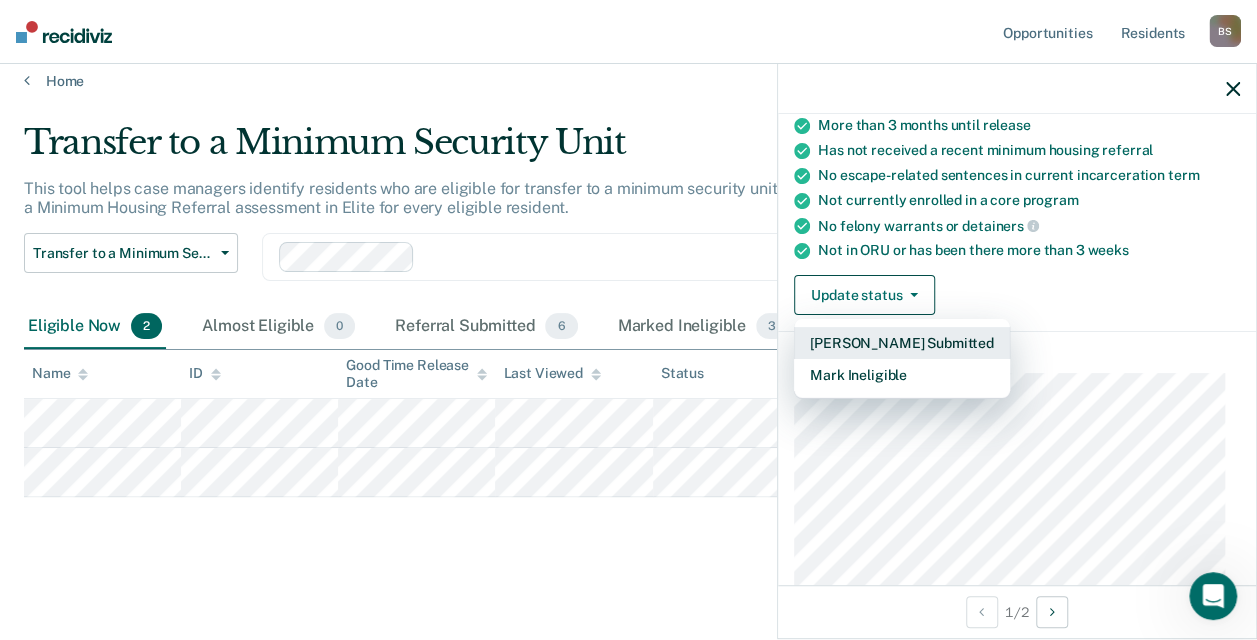 scroll, scrollTop: 256, scrollLeft: 0, axis: vertical 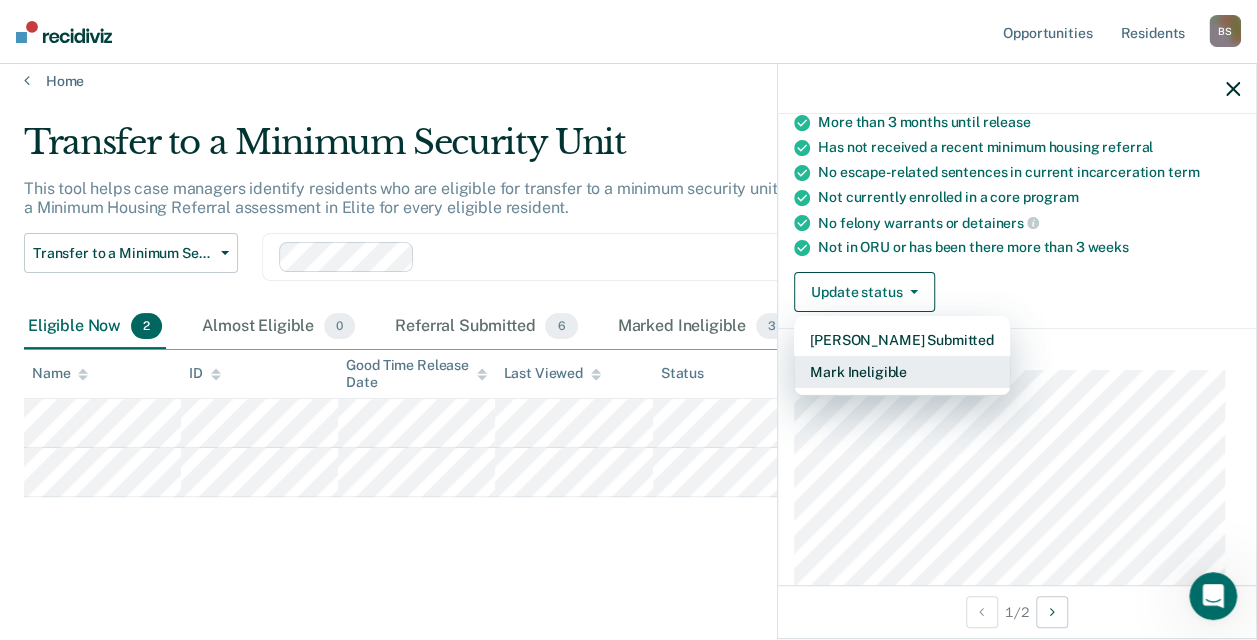 click on "Mark Ineligible" at bounding box center [902, 372] 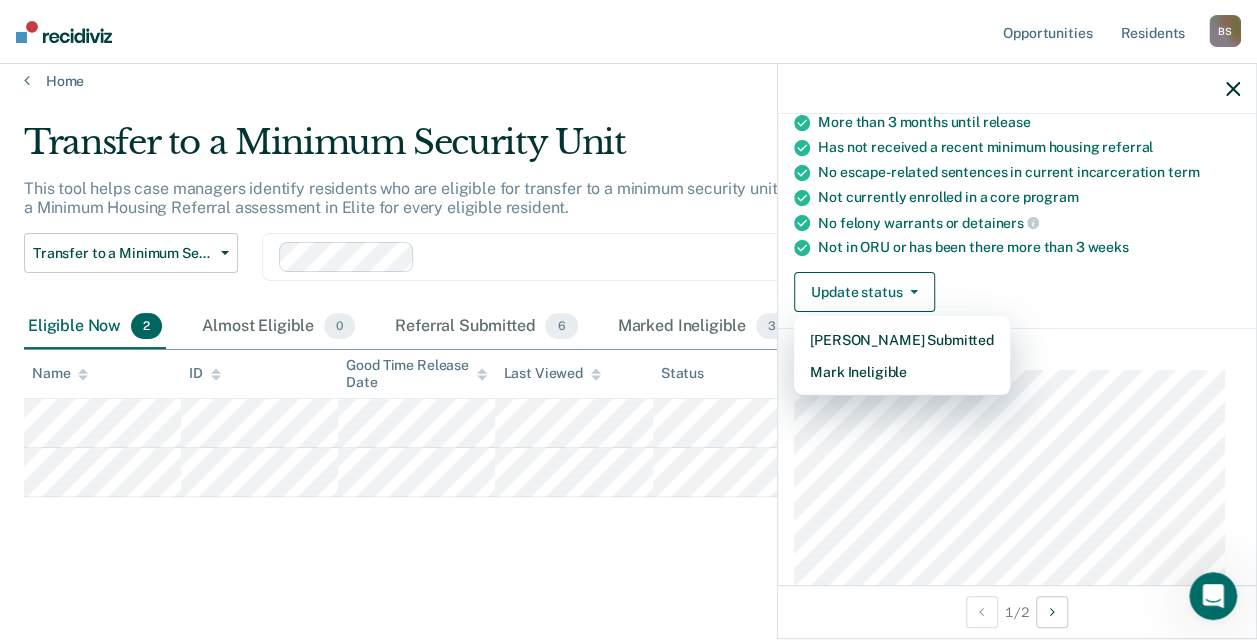 scroll, scrollTop: 241, scrollLeft: 0, axis: vertical 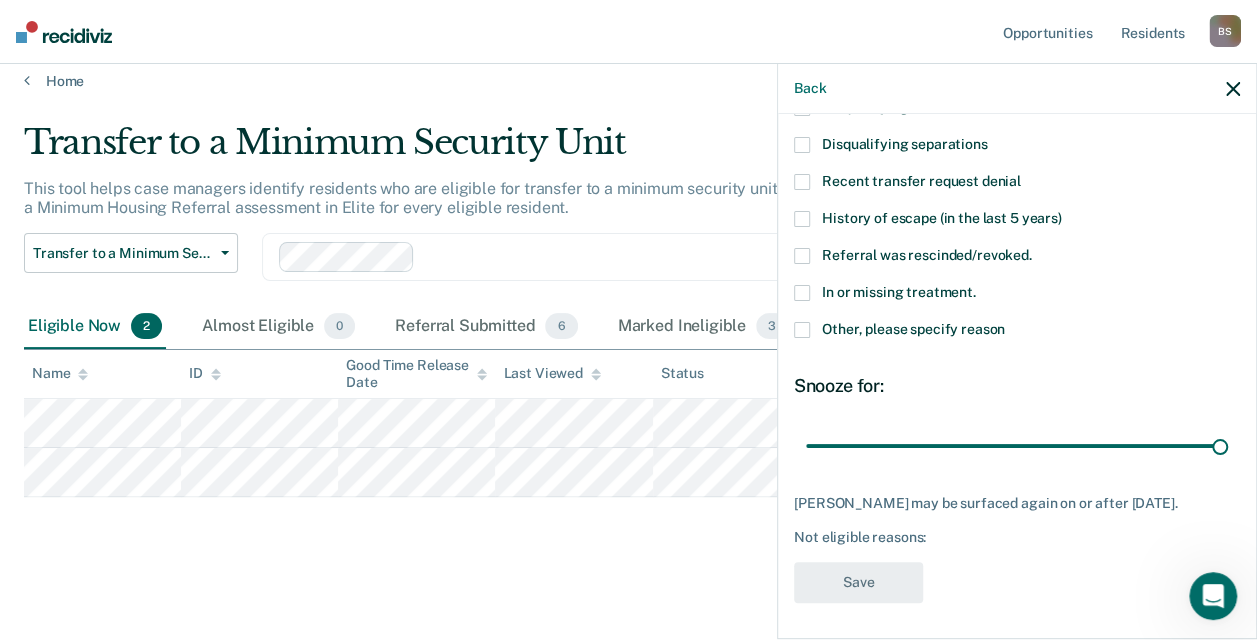 drag, startPoint x: 1006, startPoint y: 437, endPoint x: 1250, endPoint y: 436, distance: 244.00204 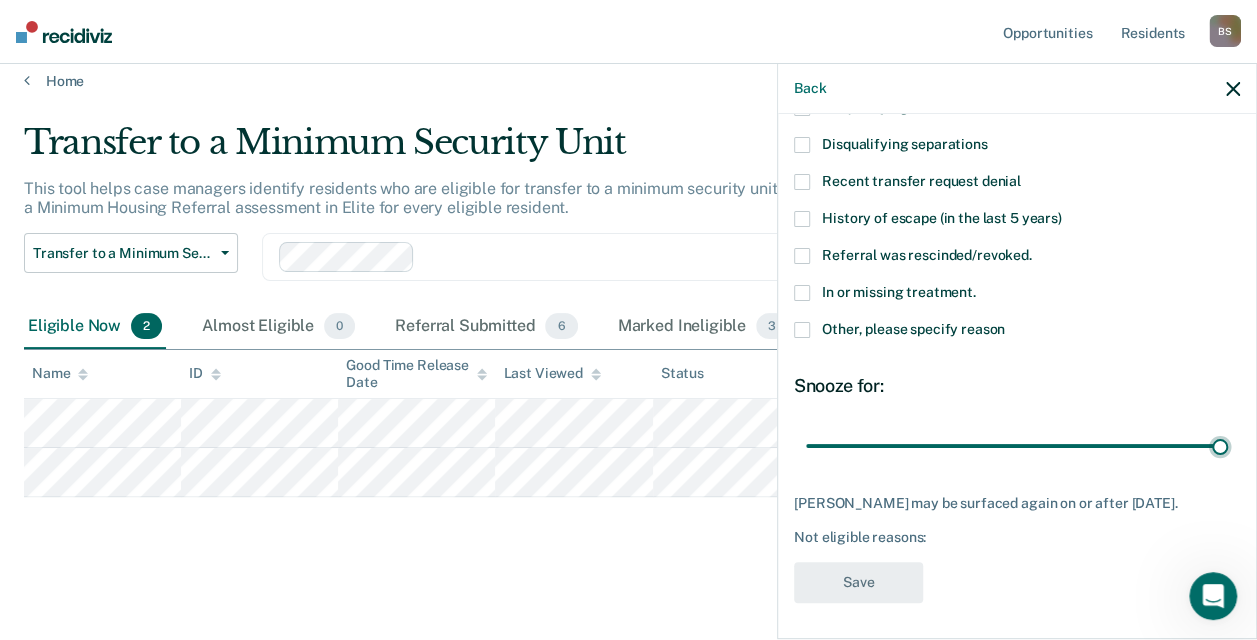 type on "60" 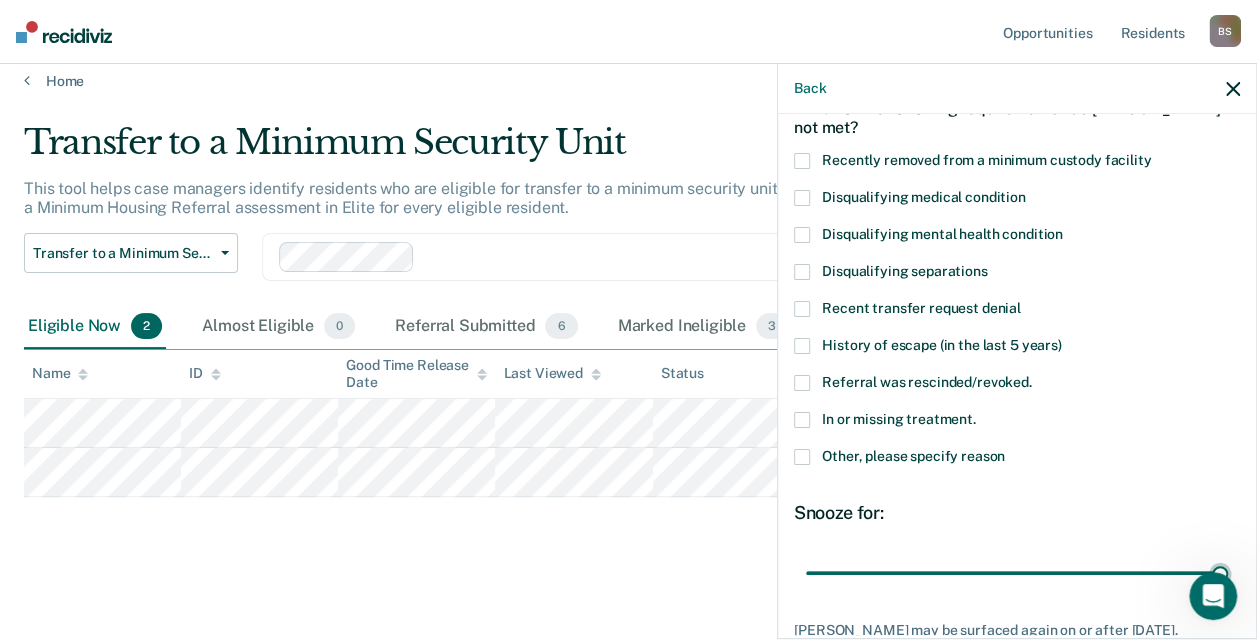 scroll, scrollTop: 132, scrollLeft: 0, axis: vertical 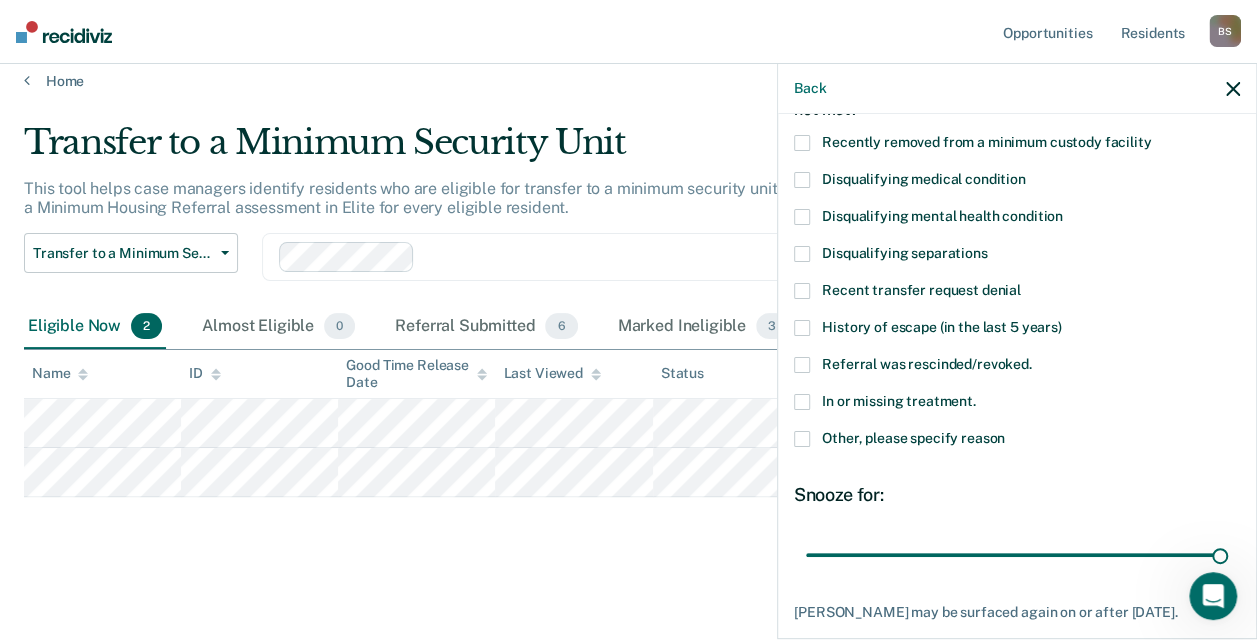 click at bounding box center [802, 439] 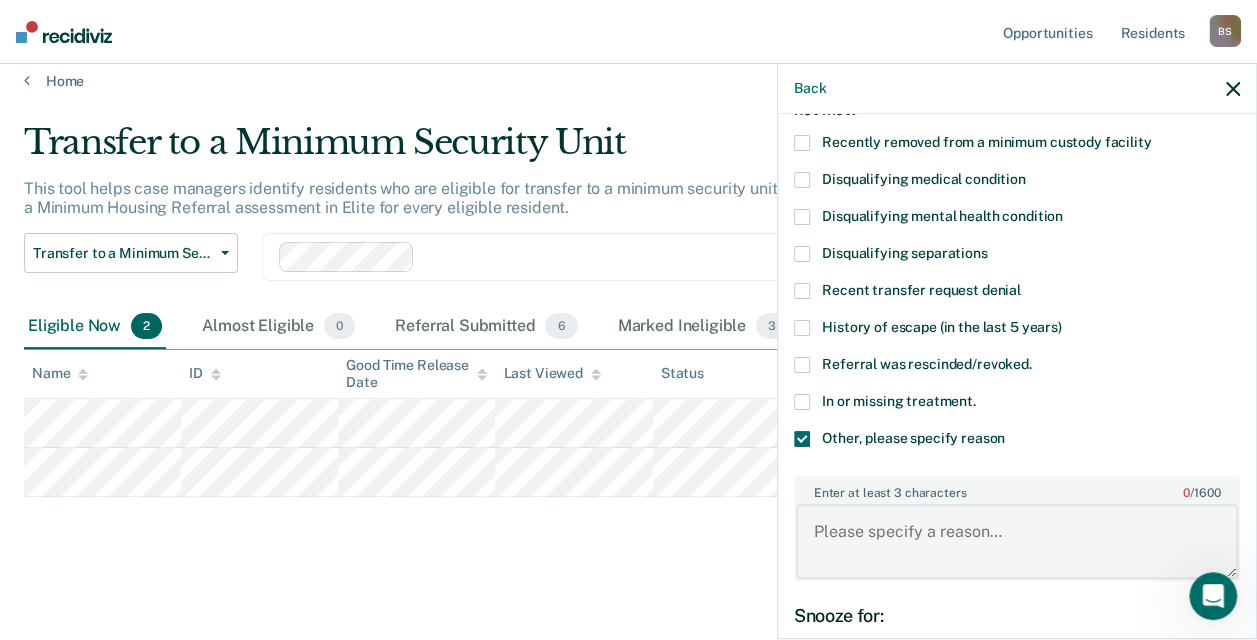 click on "Enter at least 3 characters 0  /  1600" at bounding box center (1017, 541) 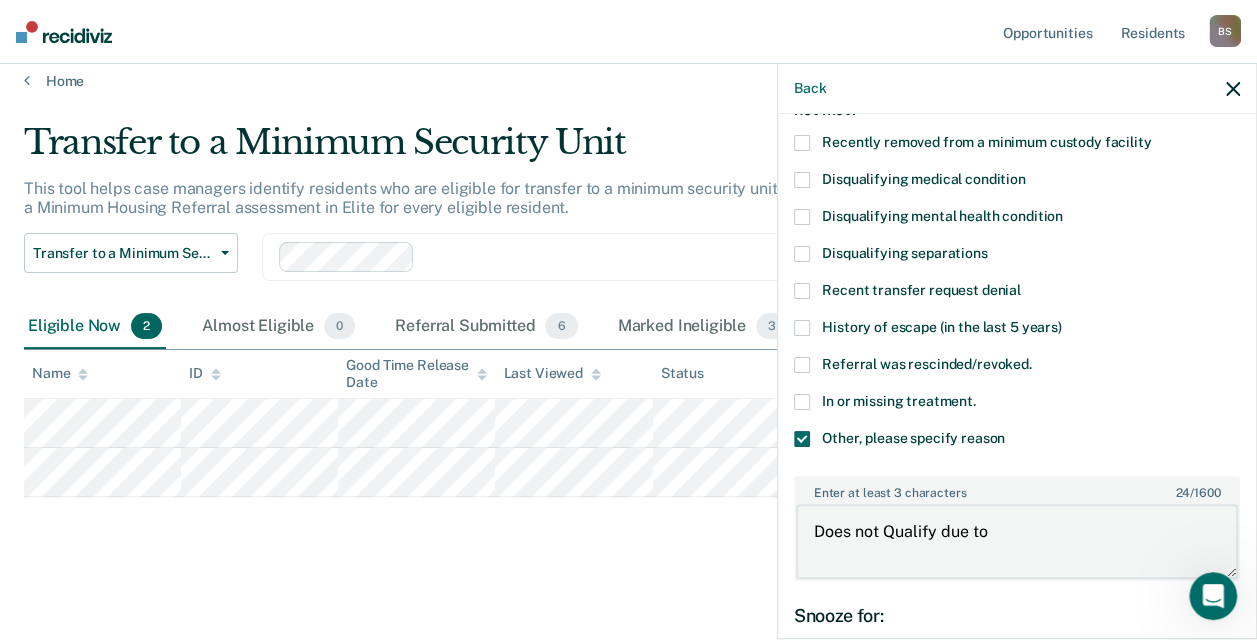 click on "Does not Qualify due to" at bounding box center (1017, 541) 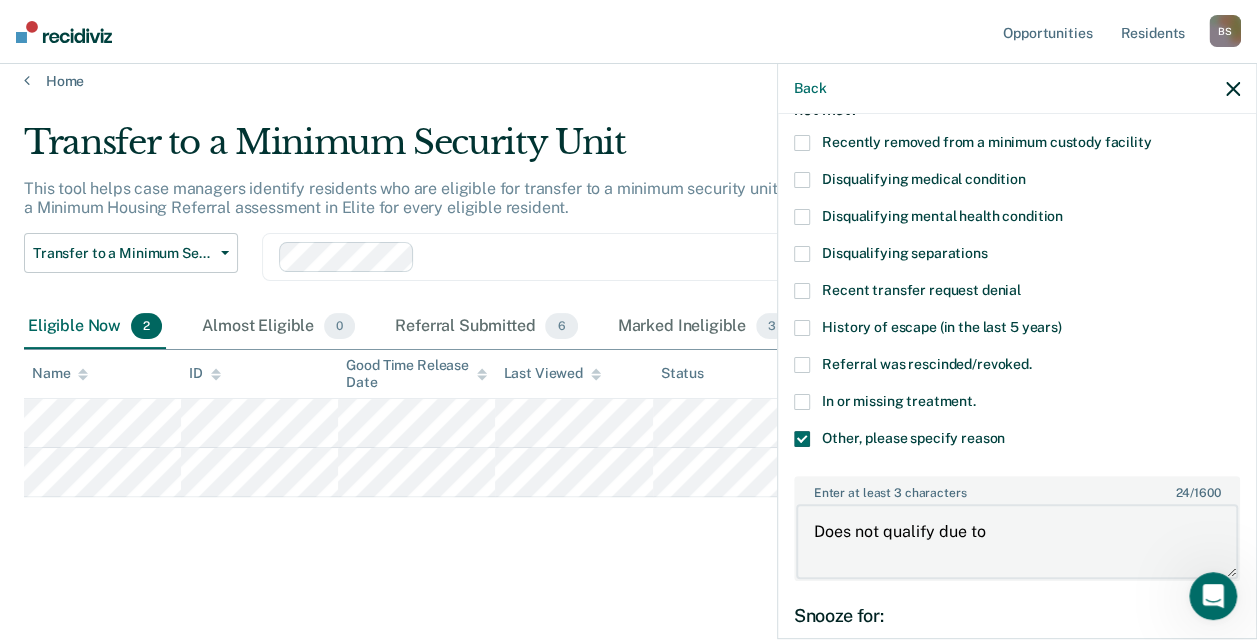 click on "Does not qualify due to" at bounding box center [1017, 541] 